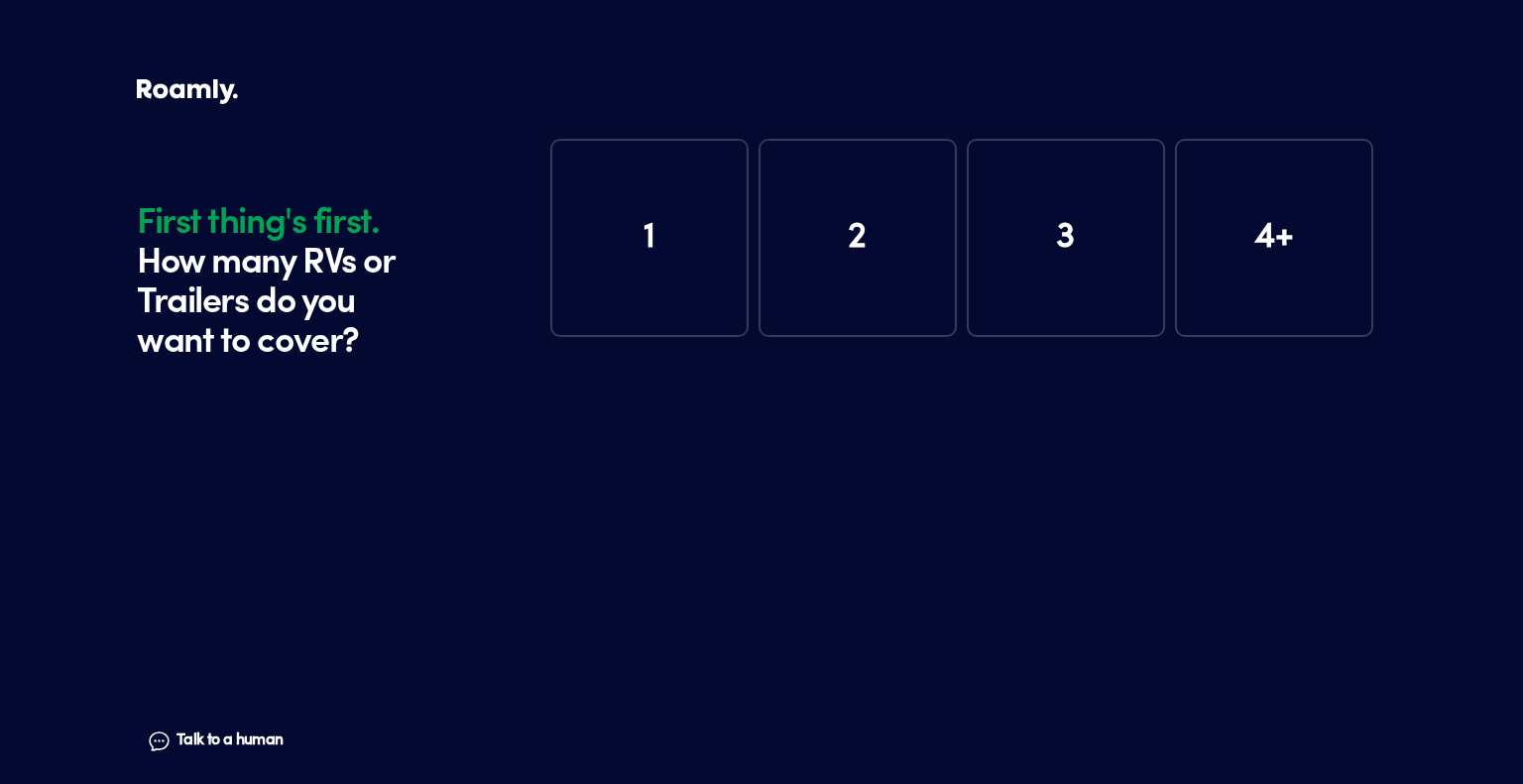 scroll, scrollTop: 0, scrollLeft: 0, axis: both 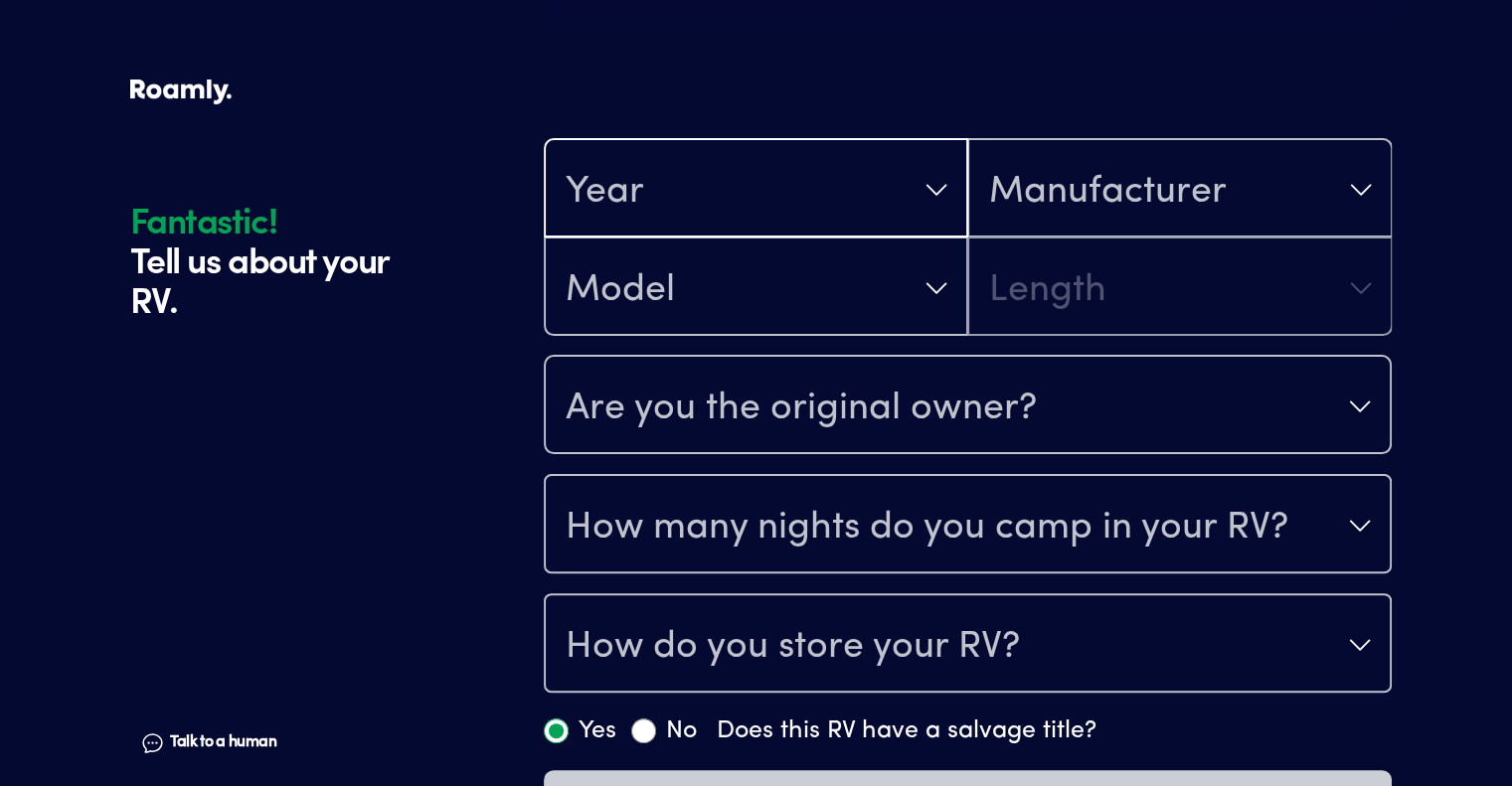 click on "Year" at bounding box center [756, 190] 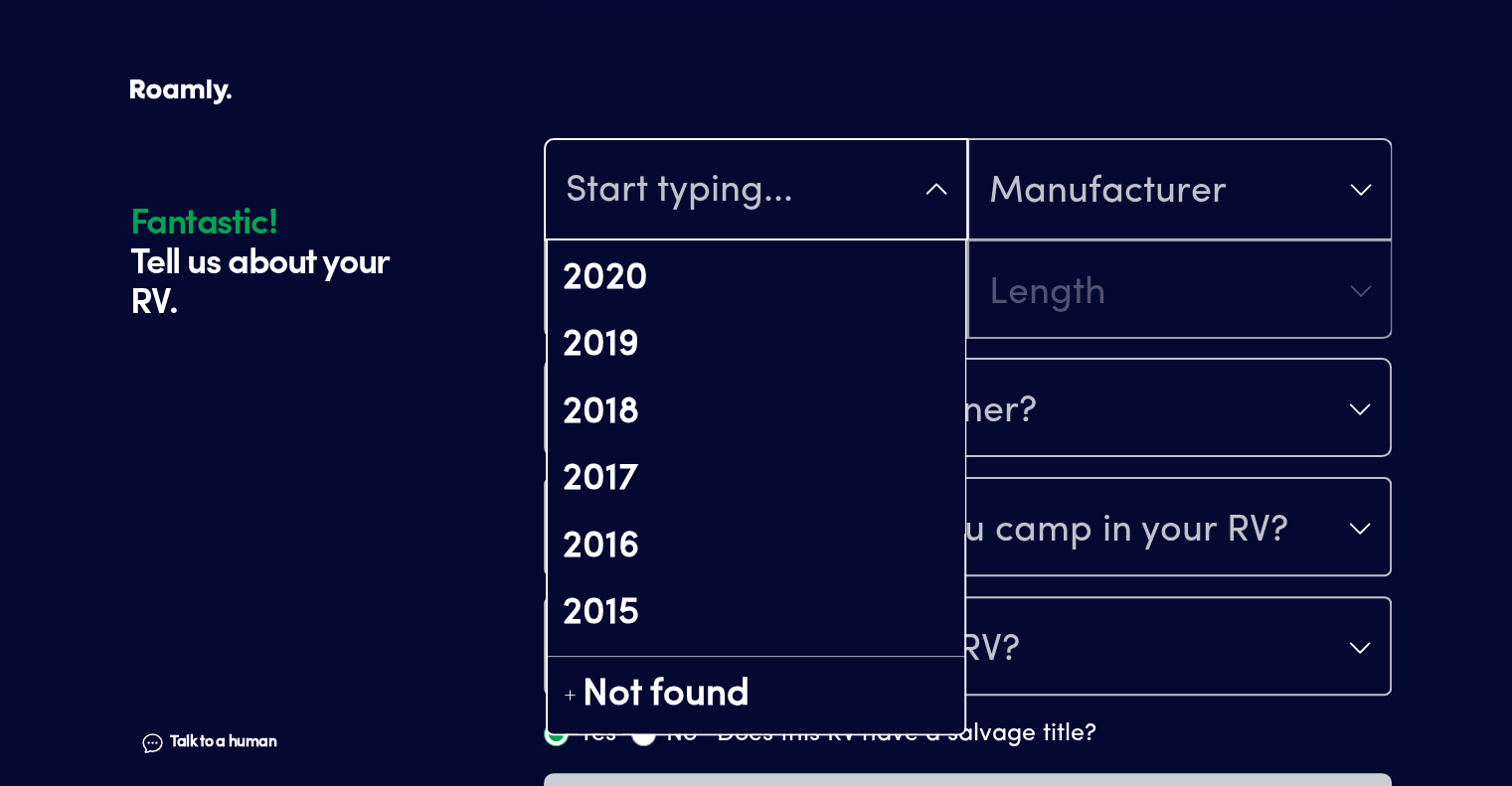 scroll, scrollTop: 497, scrollLeft: 0, axis: vertical 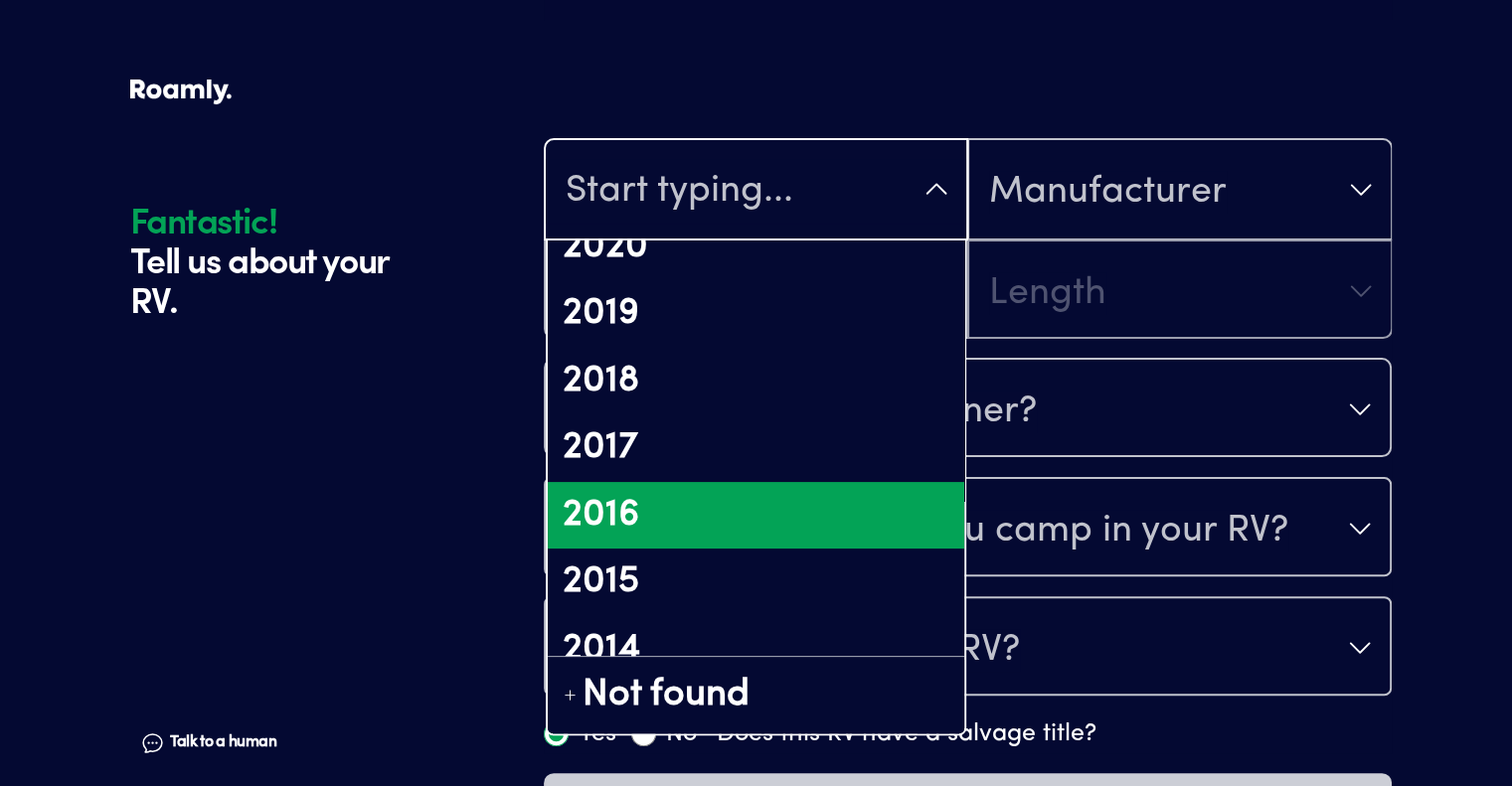 click on "2016" at bounding box center [756, 516] 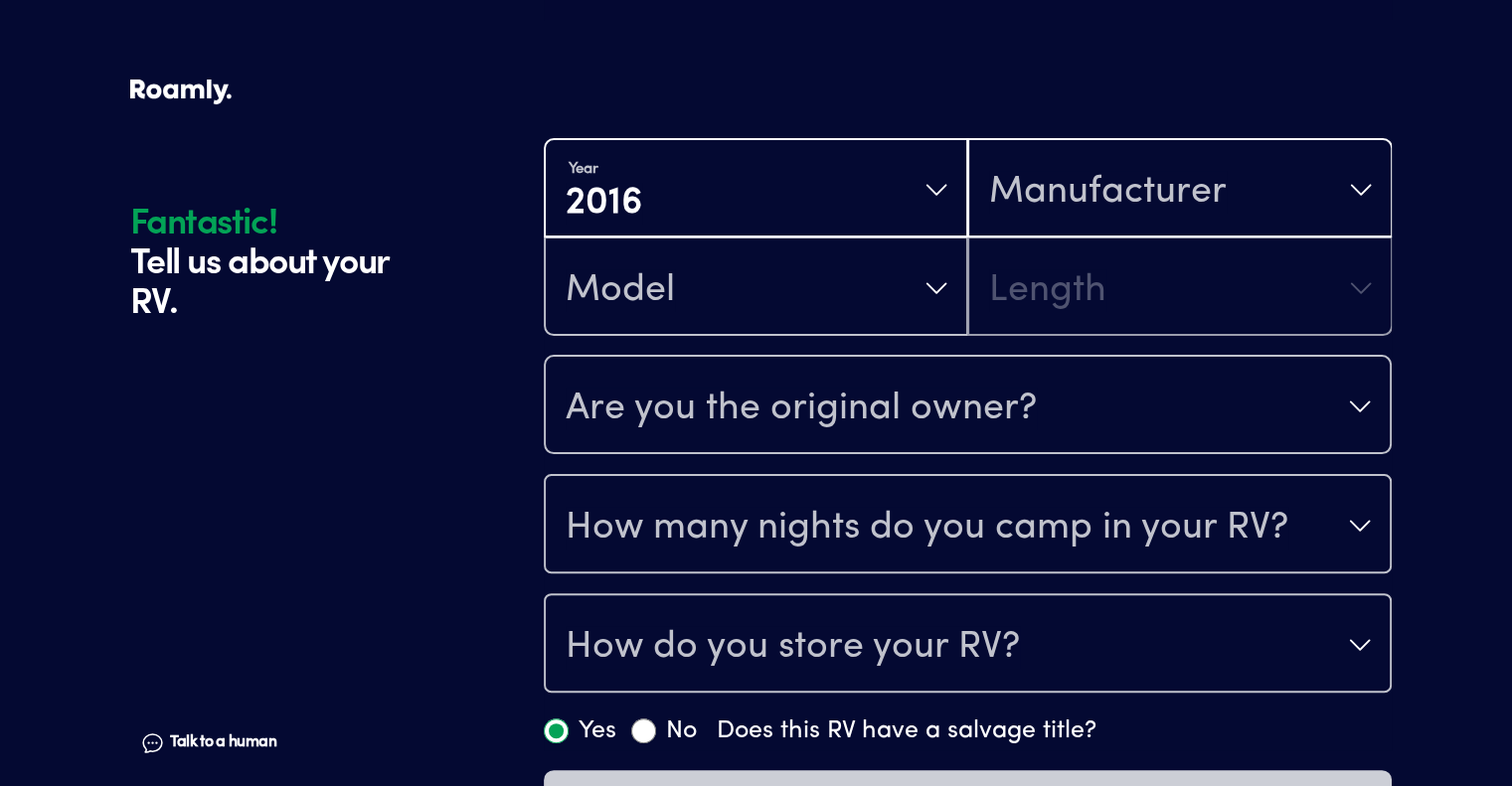 click on "Manufacturer" at bounding box center [1179, 190] 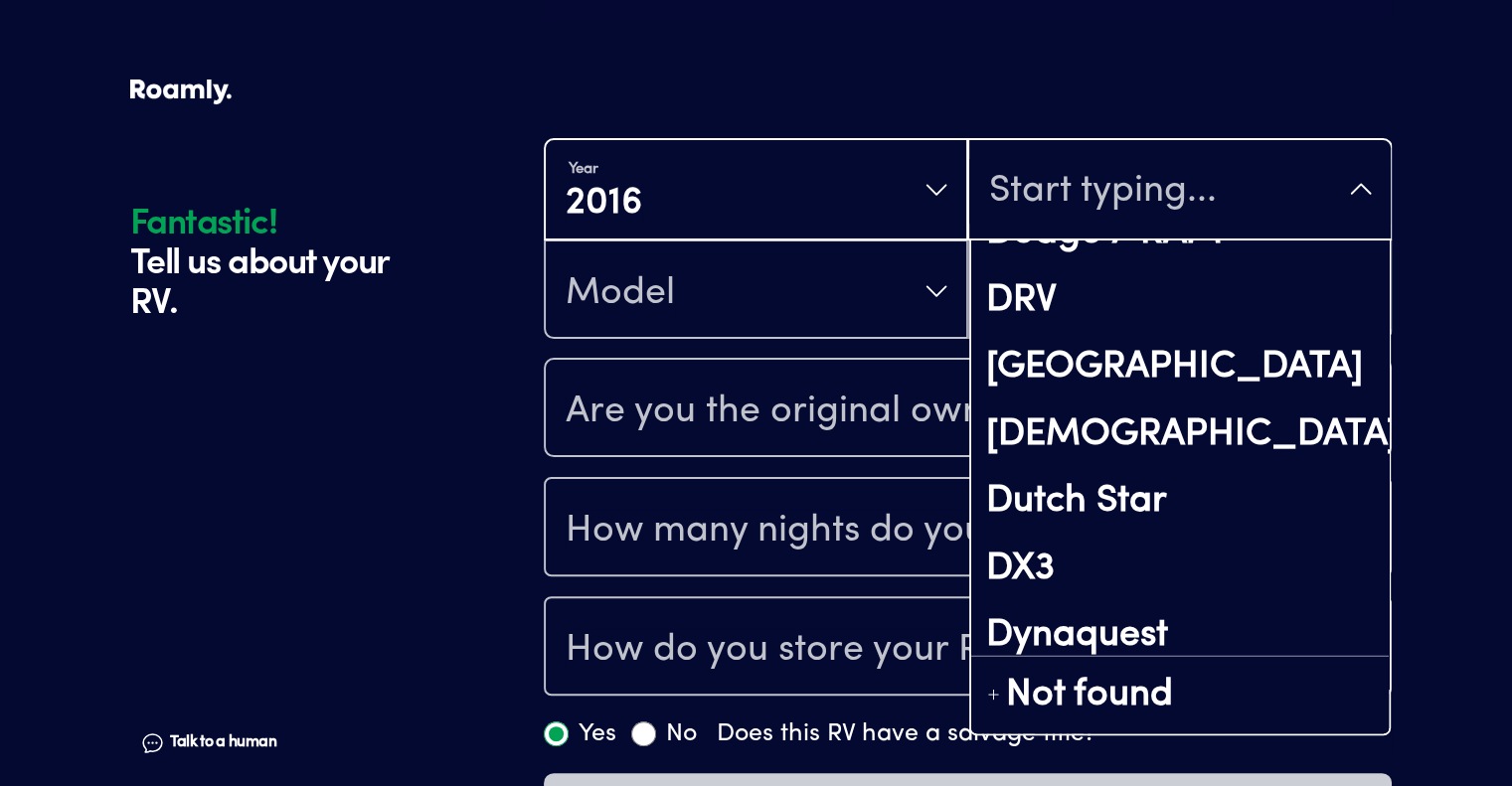scroll, scrollTop: 3875, scrollLeft: 0, axis: vertical 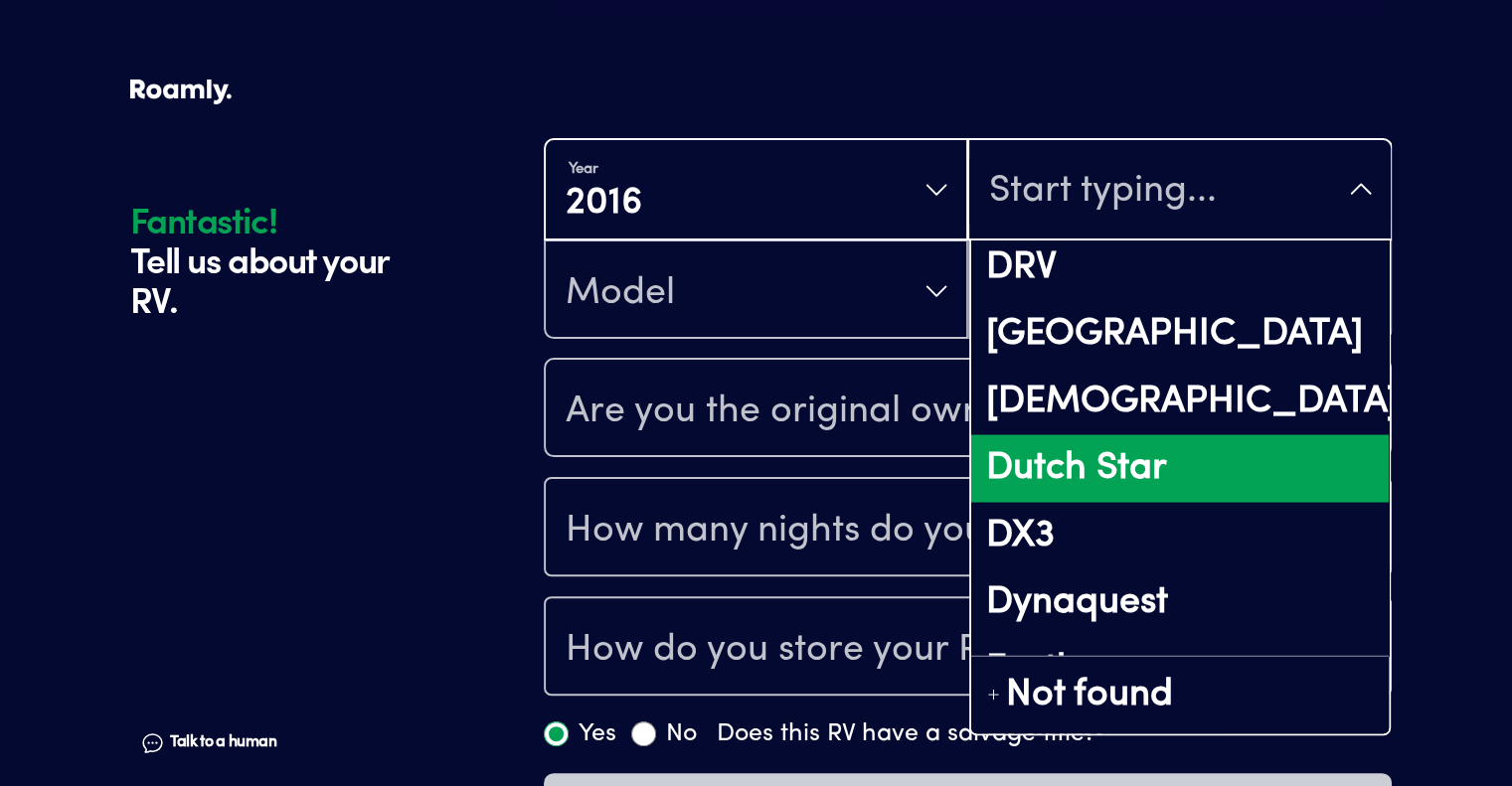 click on "Dutch Star" at bounding box center [1179, 468] 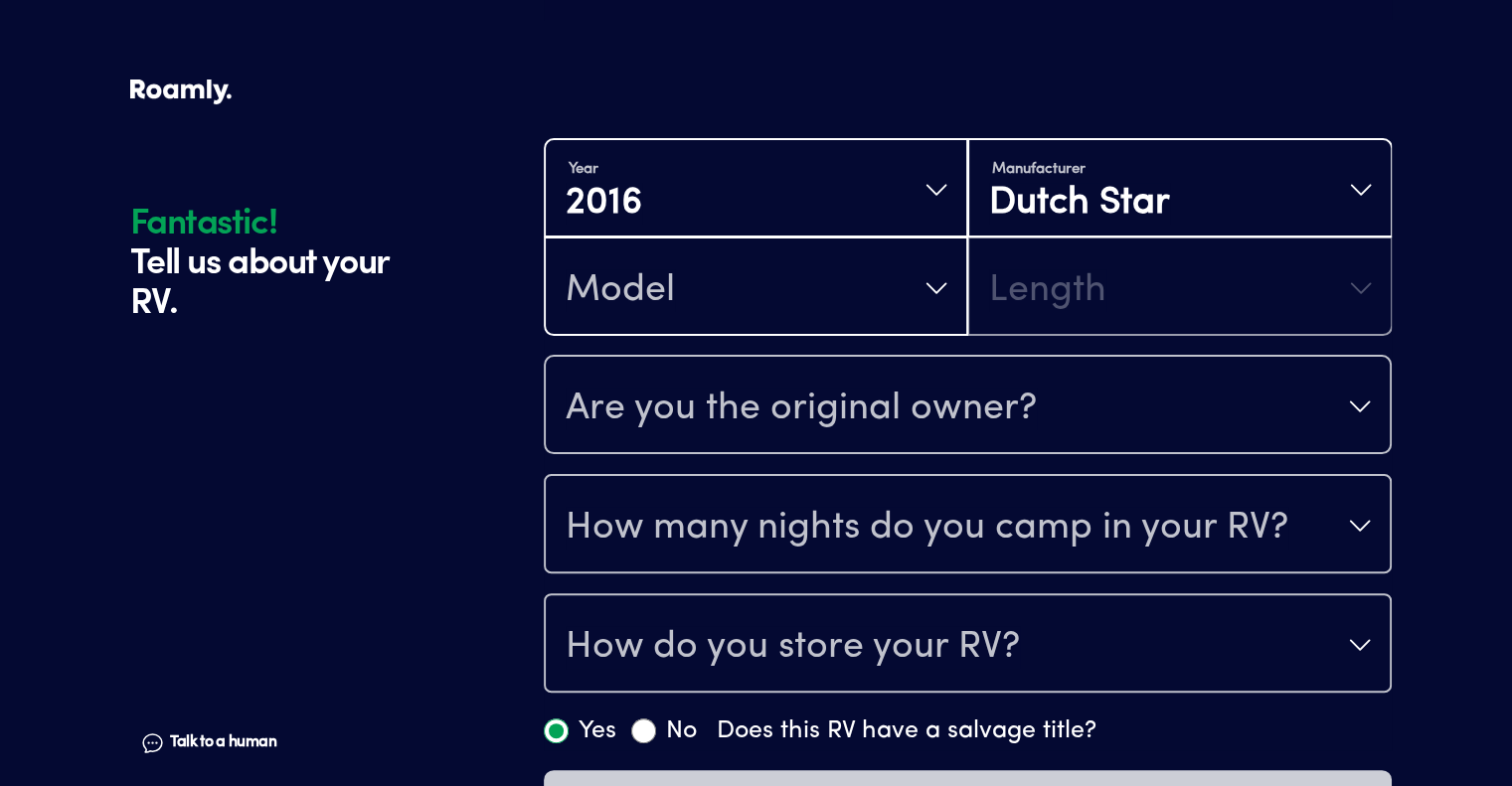 click on "Model" at bounding box center (756, 288) 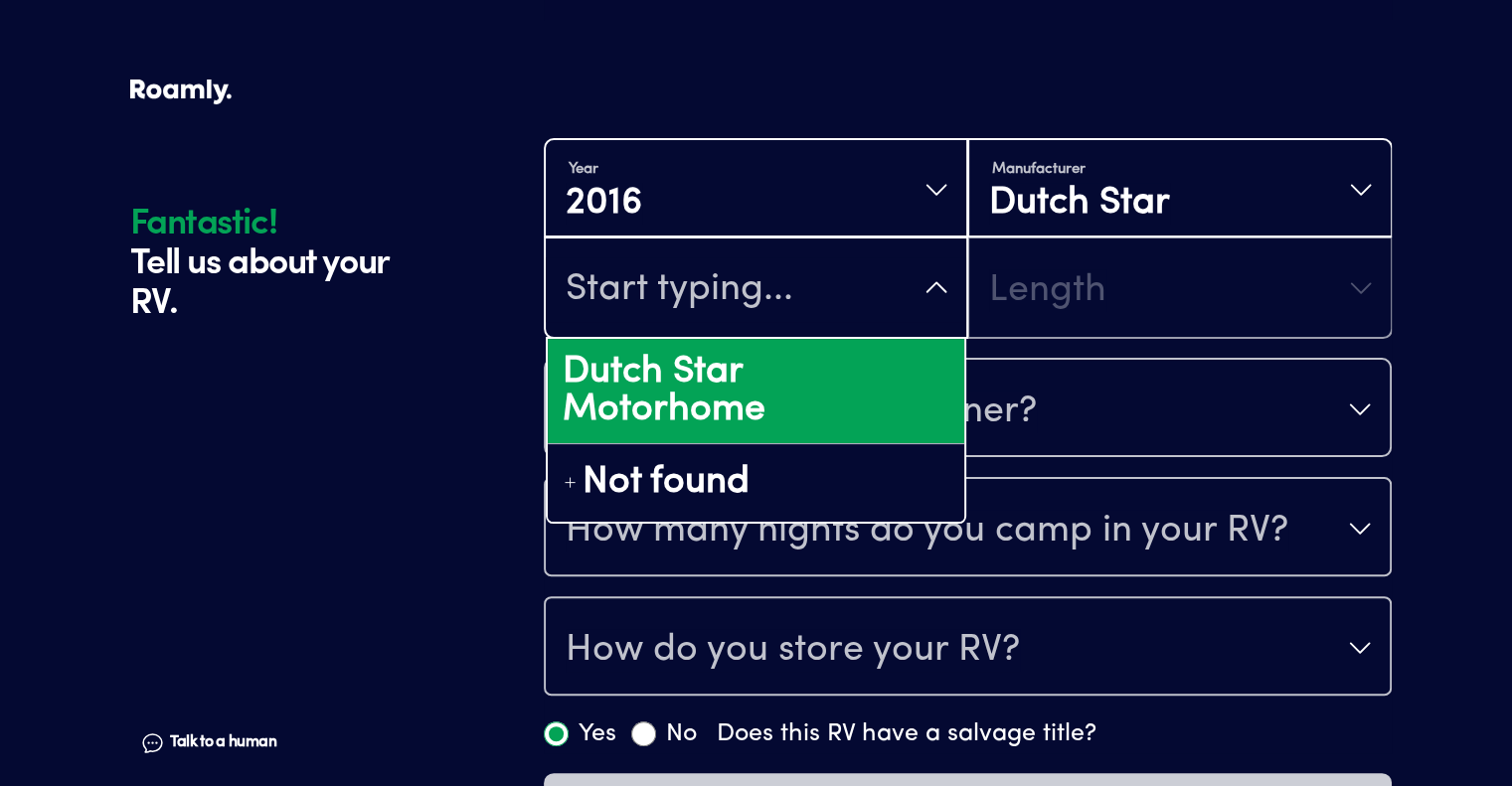 click on "Dutch Star Motorhome" at bounding box center (756, 391) 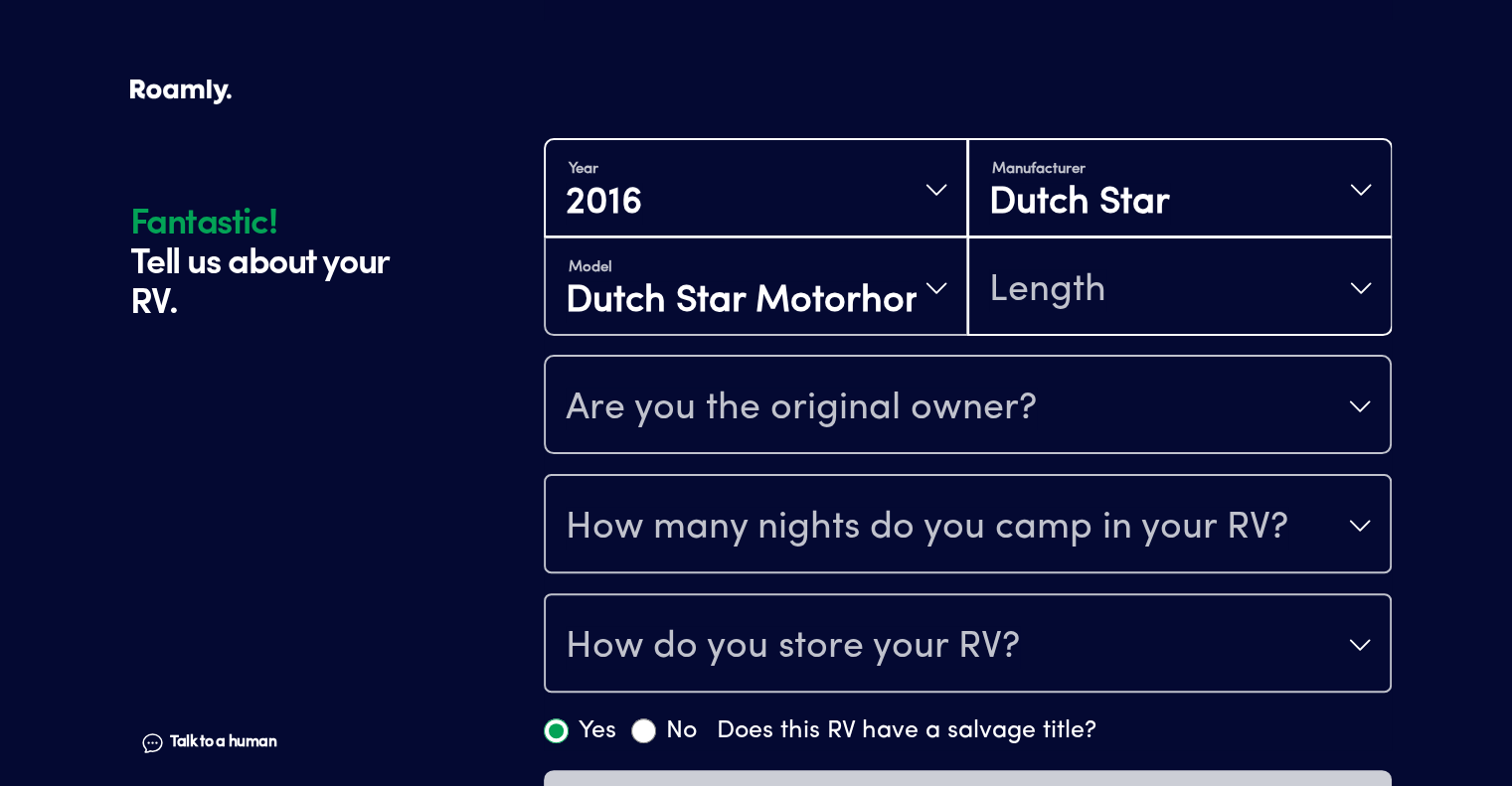 click on "Length" at bounding box center [1179, 288] 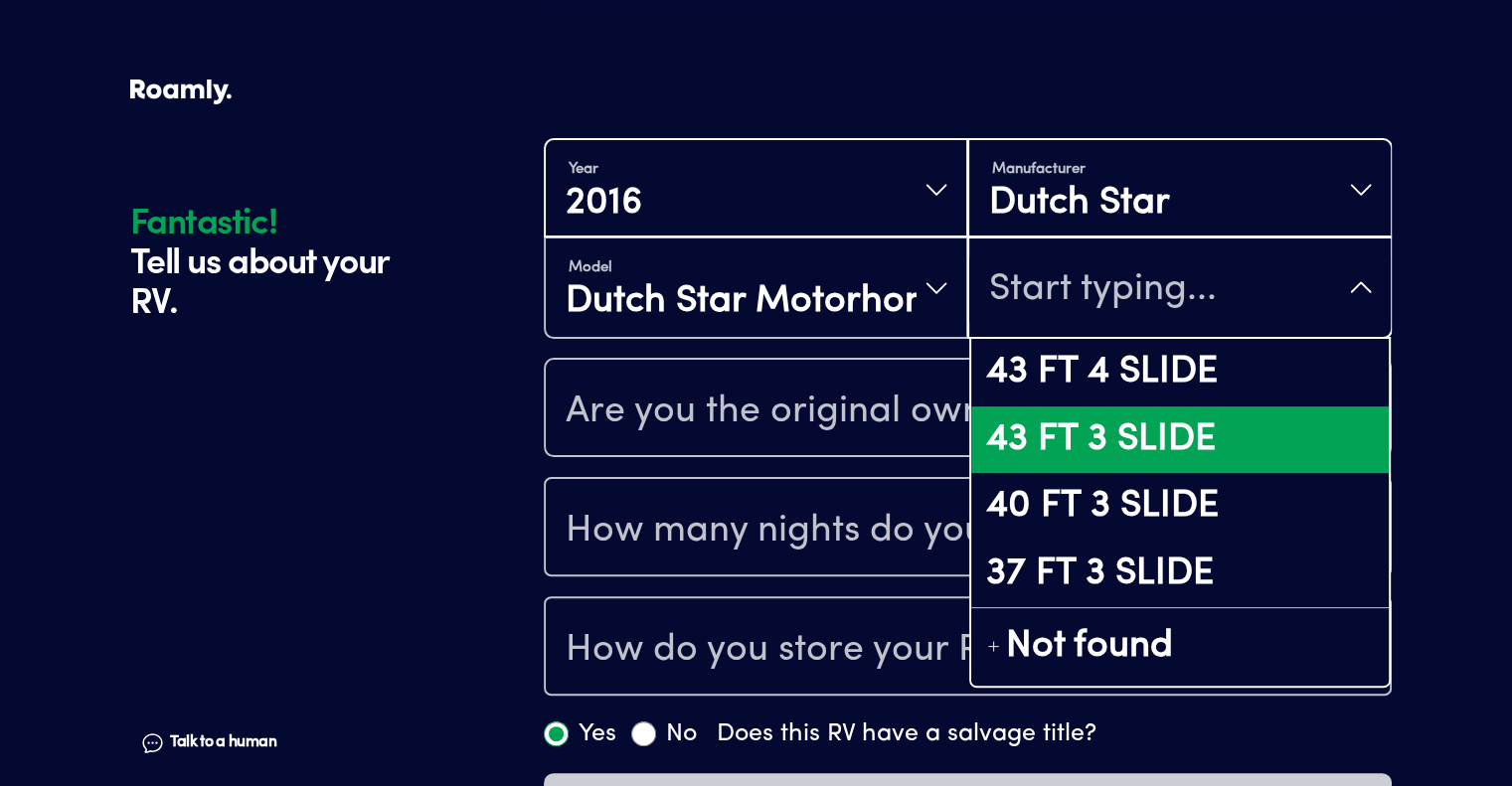 click on "43 FT 3 SLIDE" at bounding box center [1179, 440] 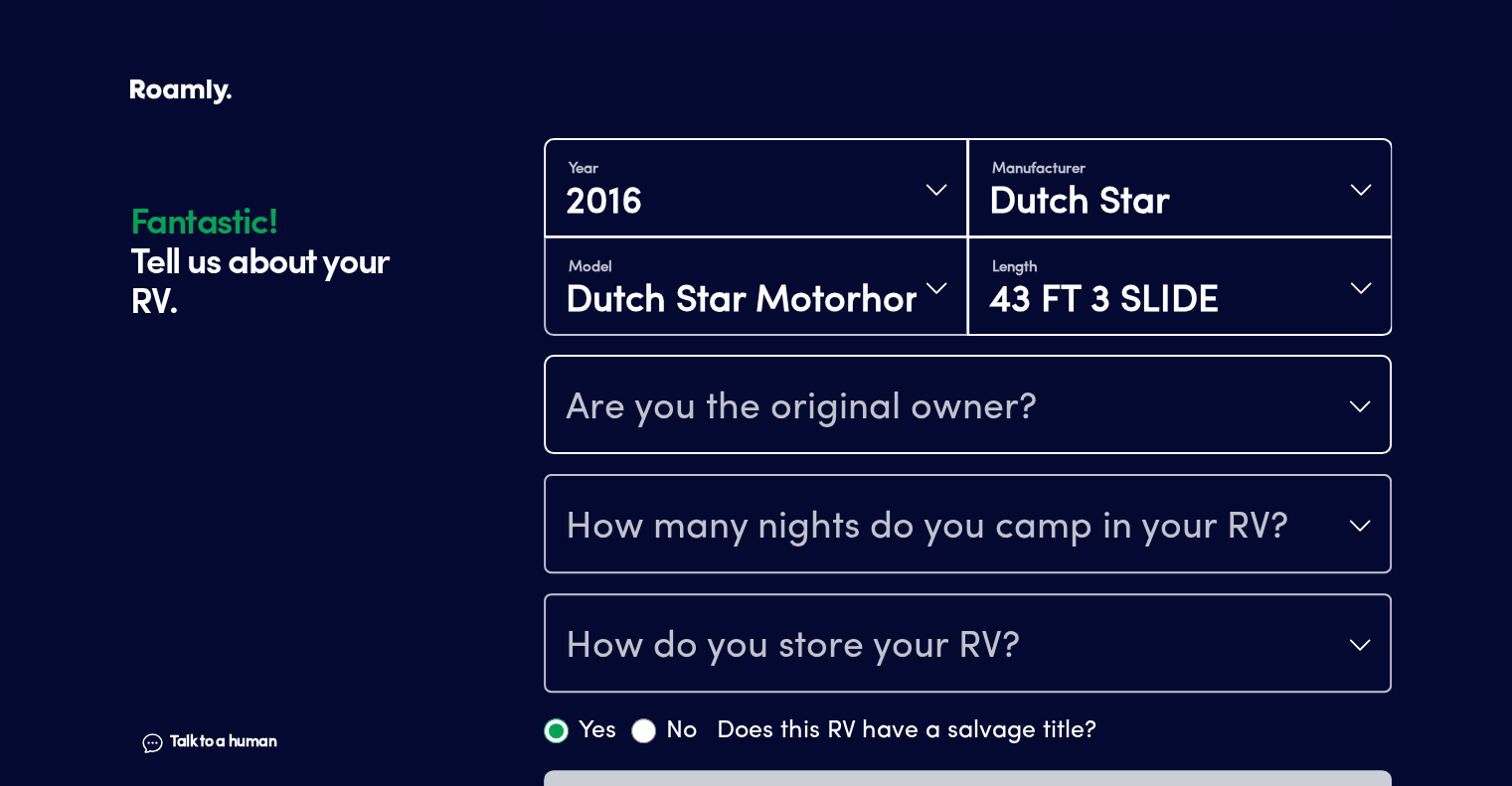 click on "Are you the original owner?" at bounding box center (967, 406) 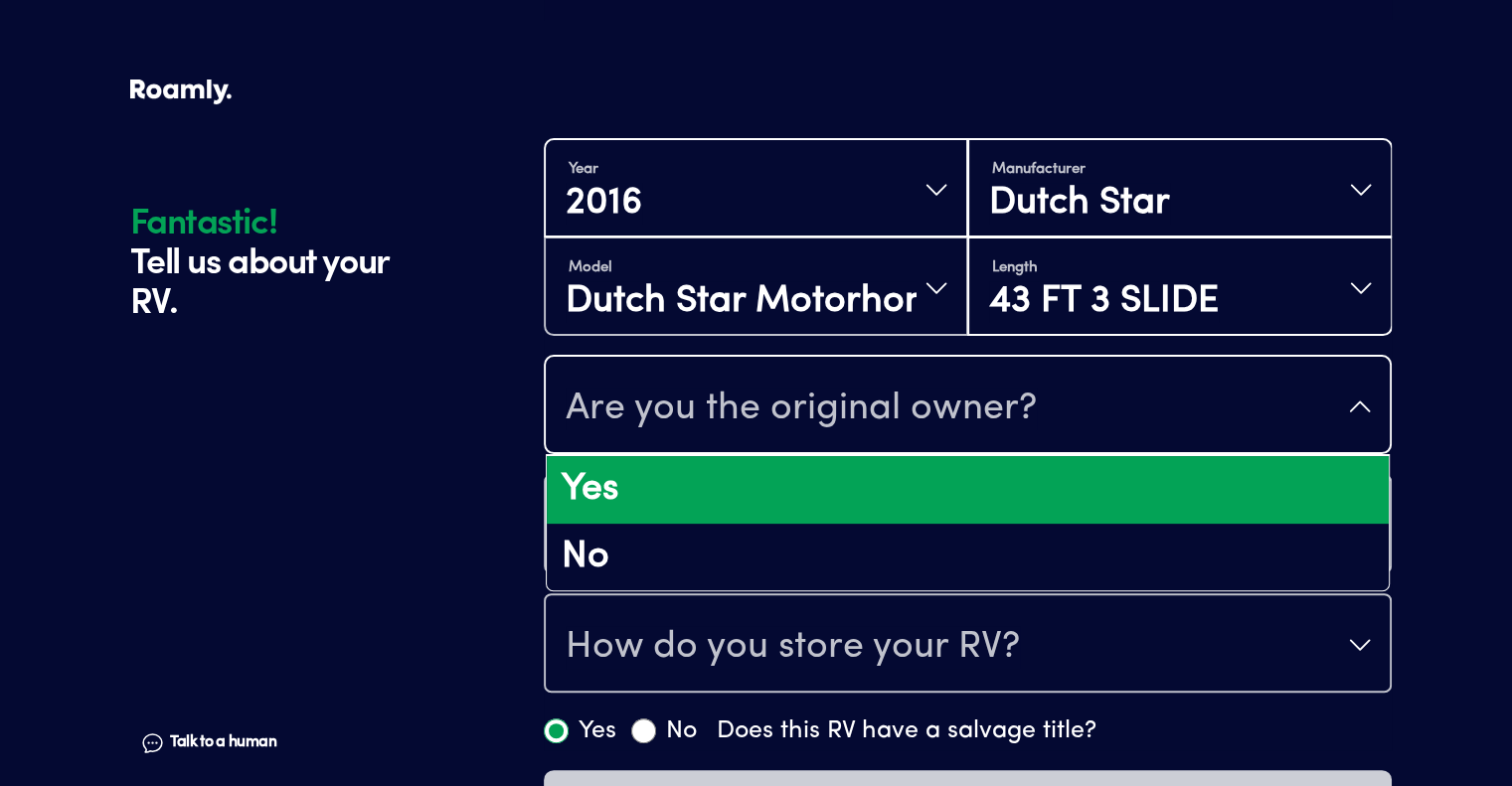 click on "Yes" at bounding box center [967, 490] 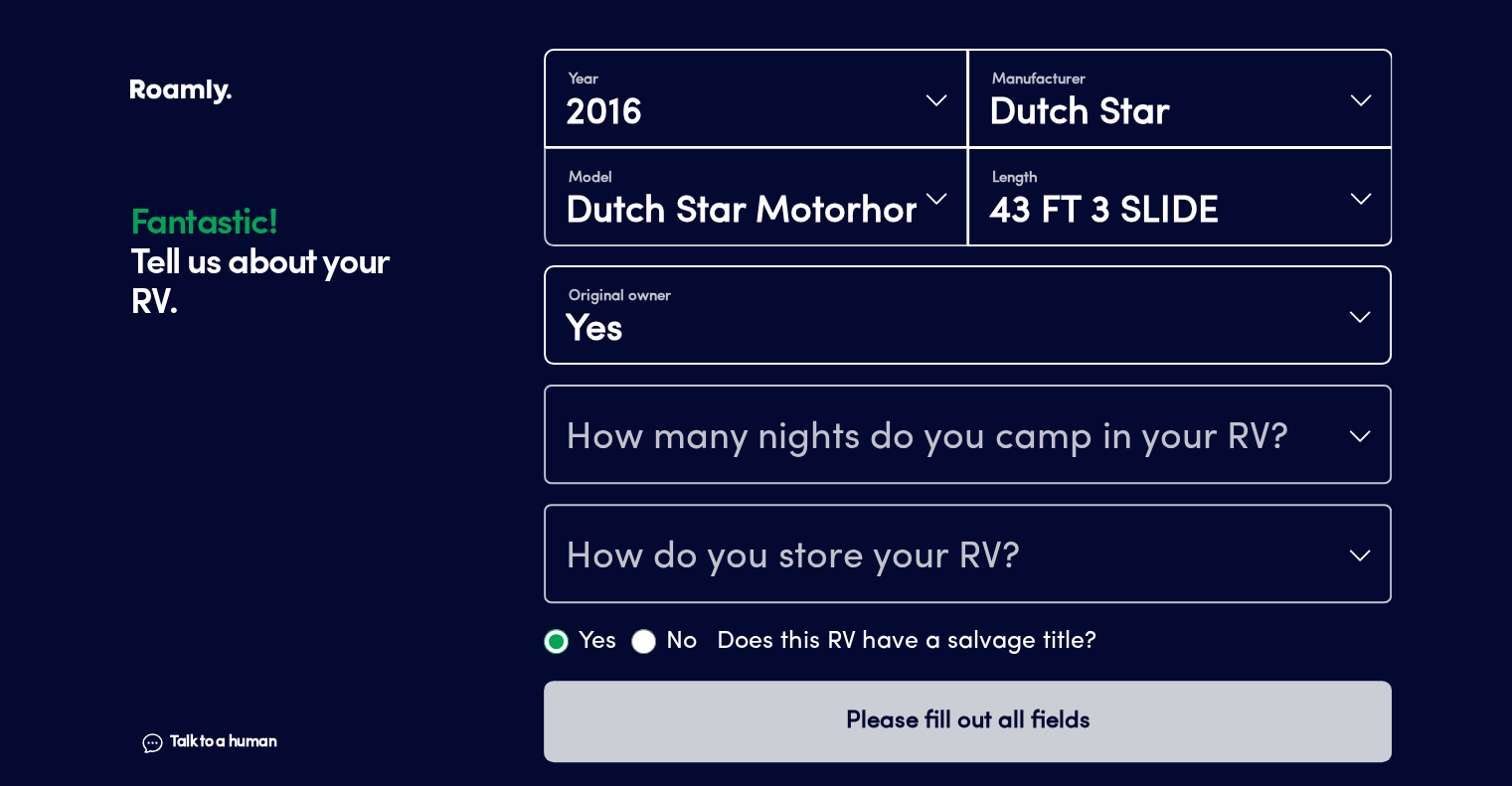 scroll, scrollTop: 482, scrollLeft: 0, axis: vertical 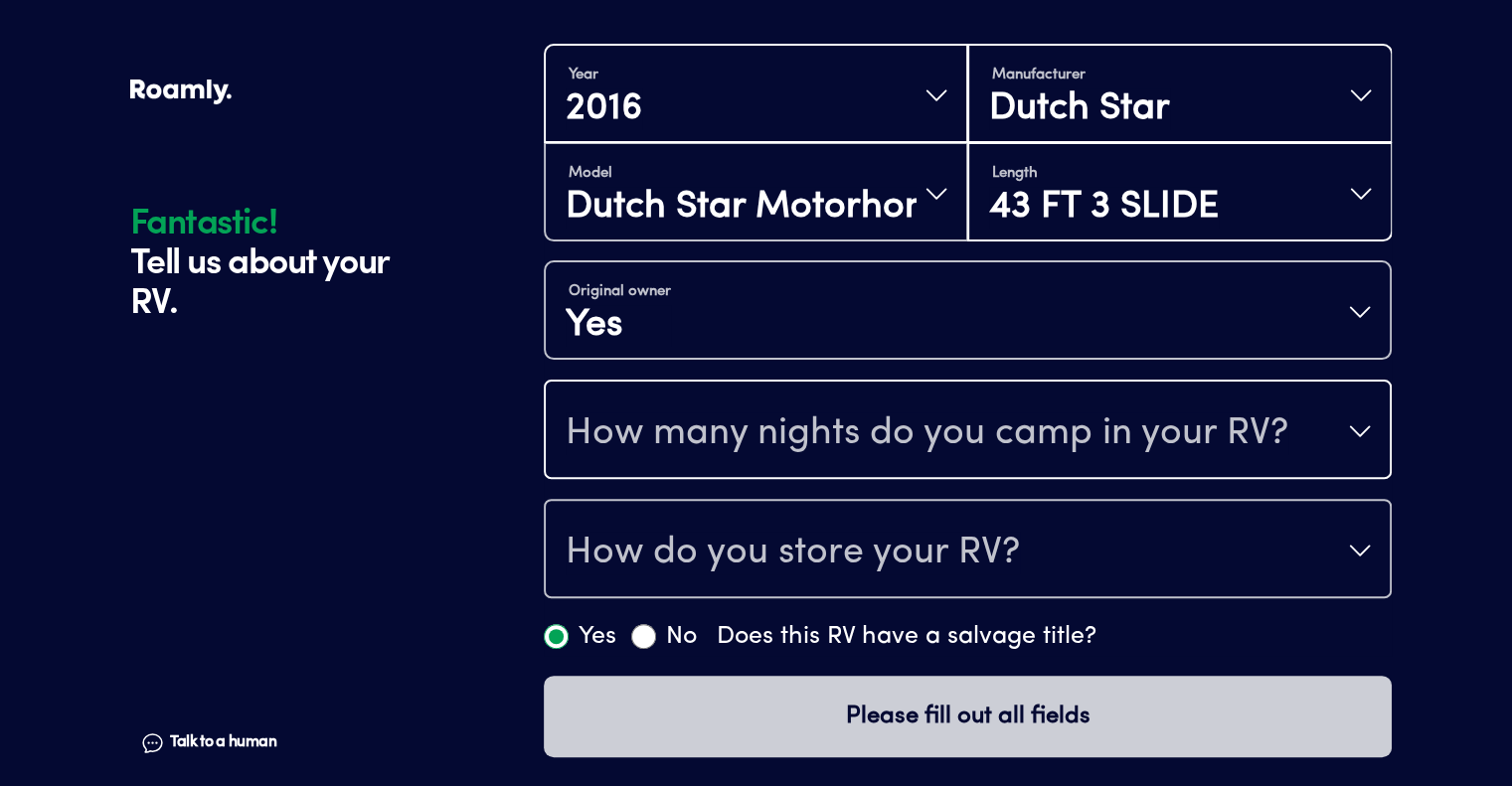 click on "How many nights do you camp in your RV?" at bounding box center (967, 431) 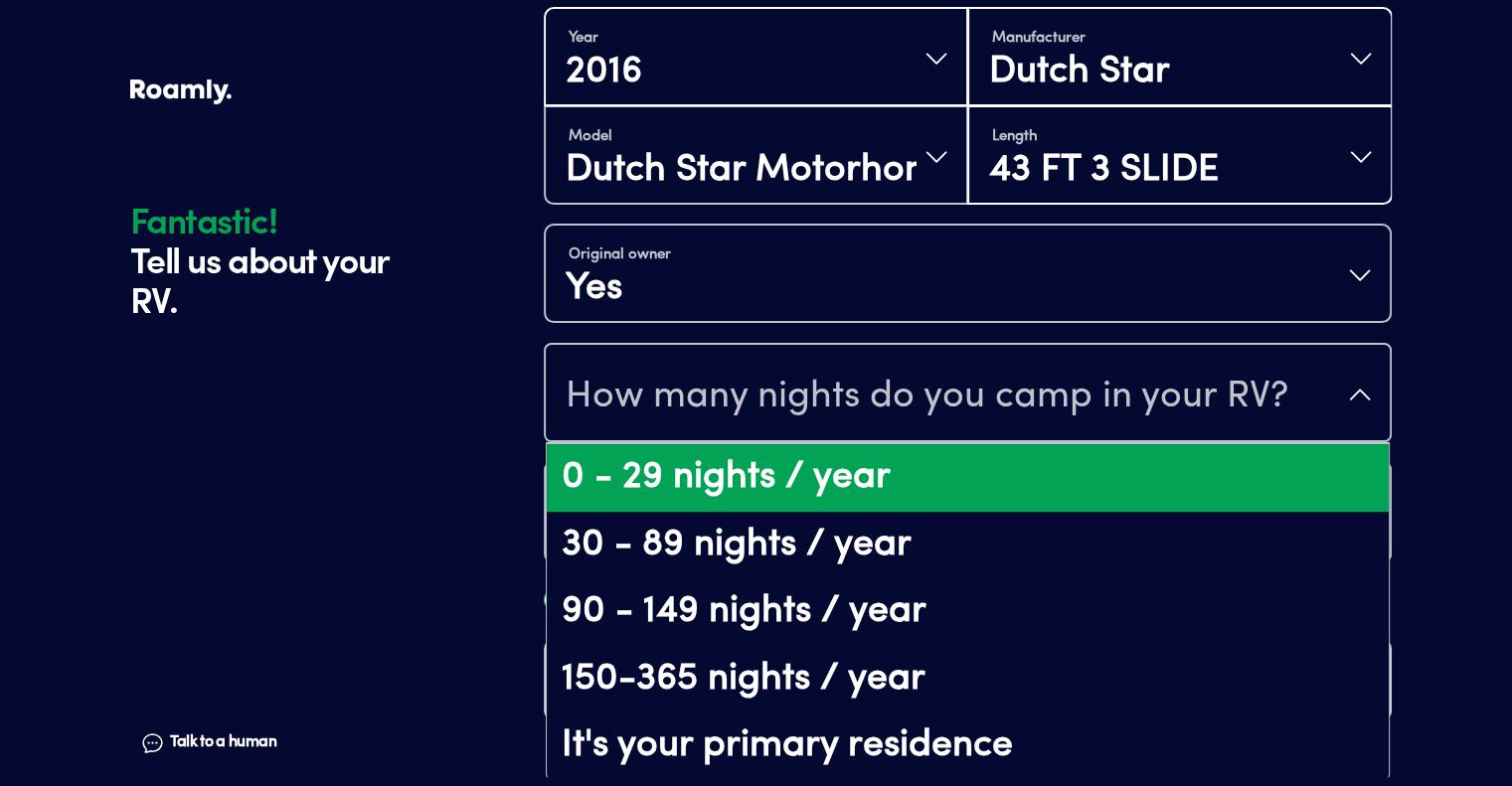 scroll, scrollTop: 40, scrollLeft: 0, axis: vertical 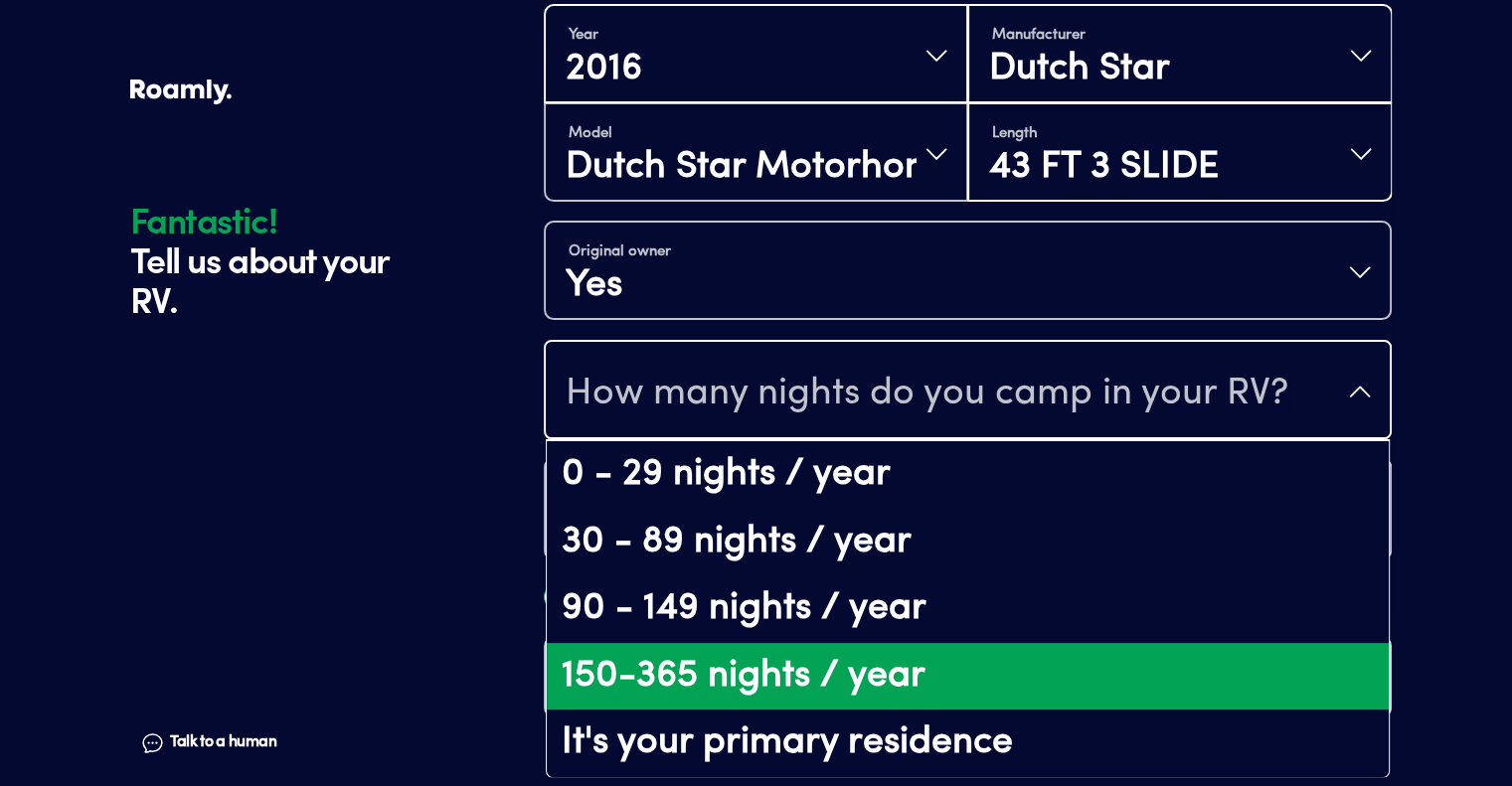 click on "150-365 nights / year" at bounding box center (967, 677) 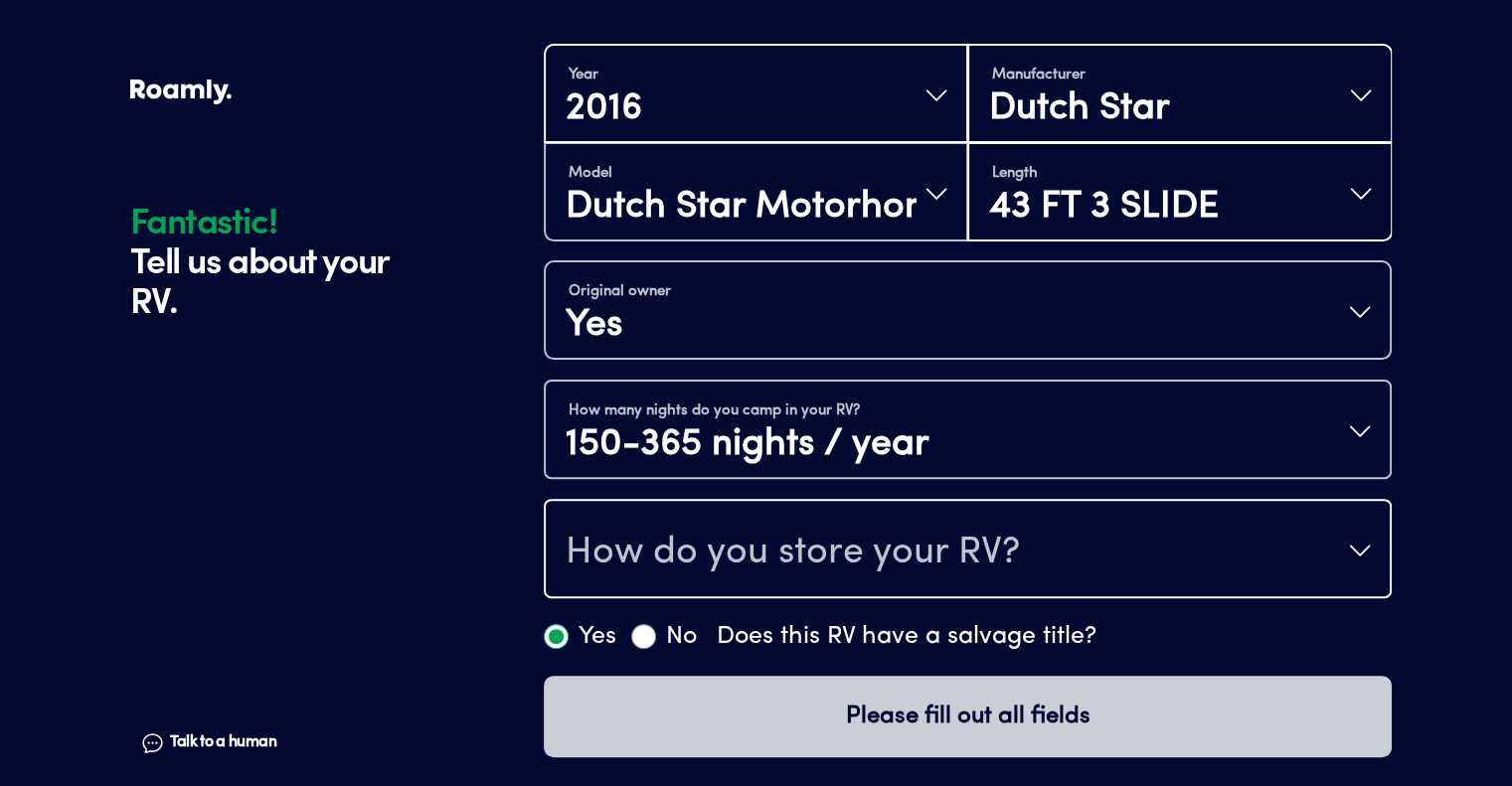 click on "How do you store your RV?" at bounding box center (967, 550) 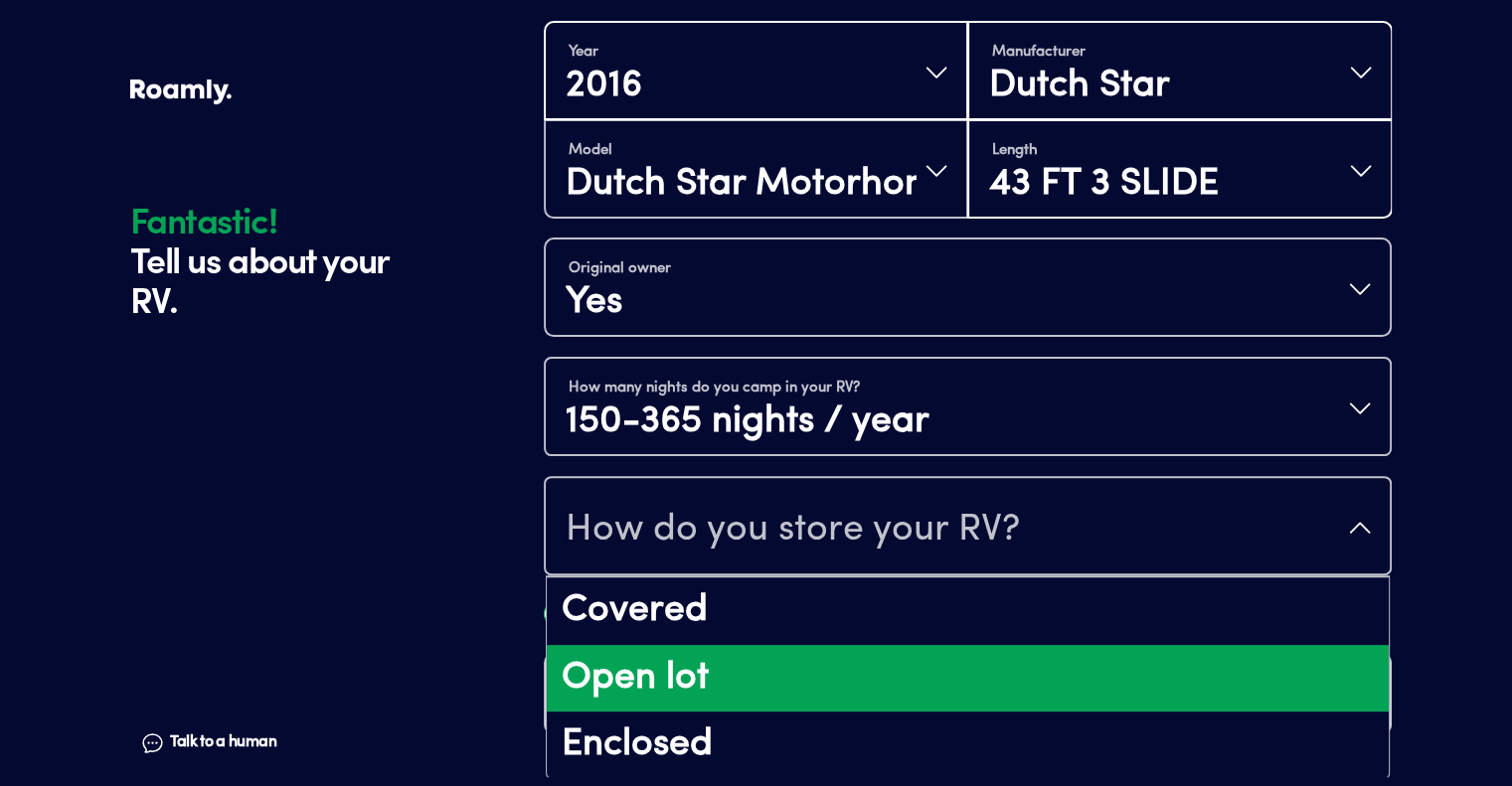 scroll, scrollTop: 24, scrollLeft: 0, axis: vertical 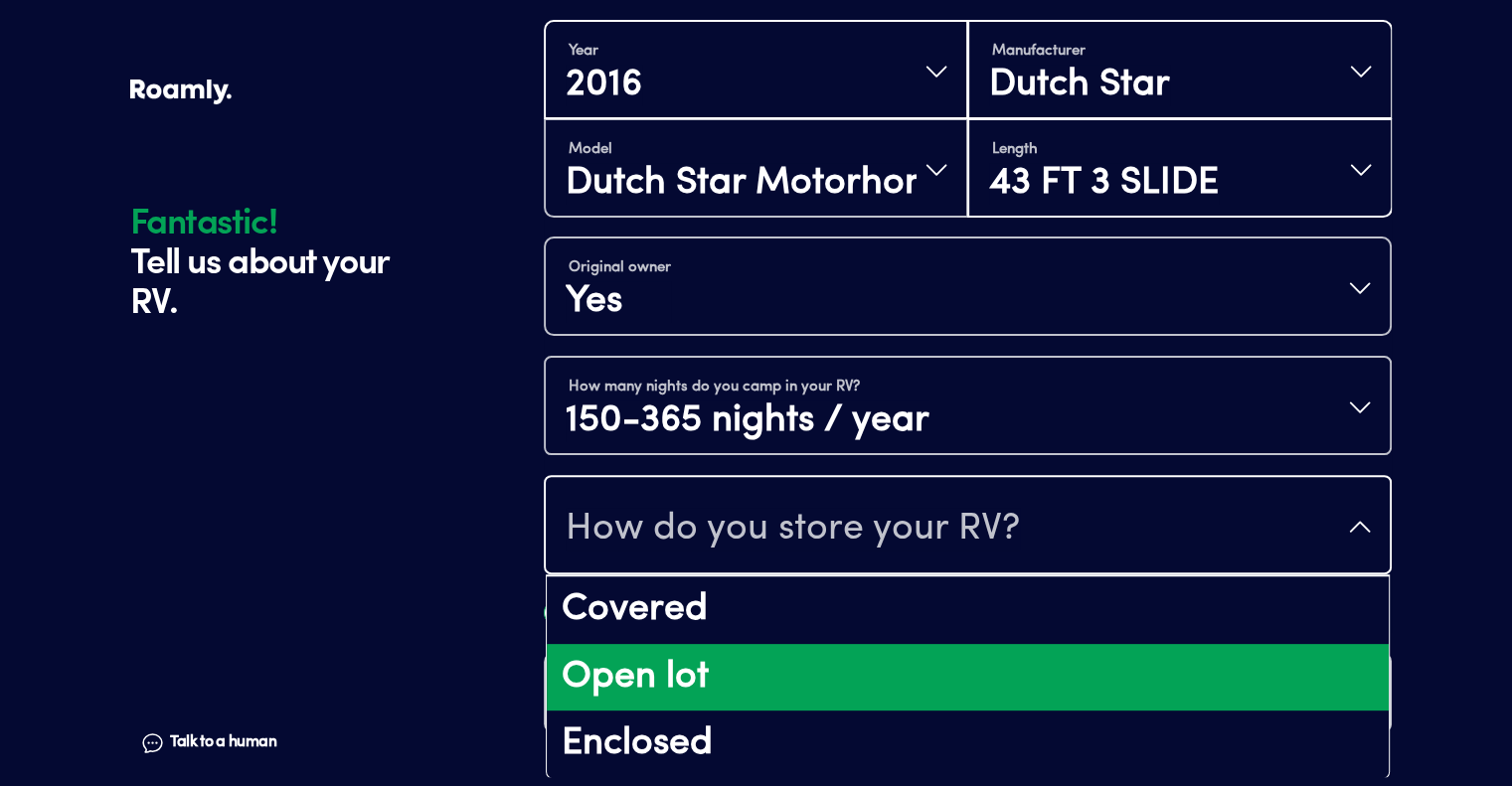 click on "Open lot" at bounding box center [967, 678] 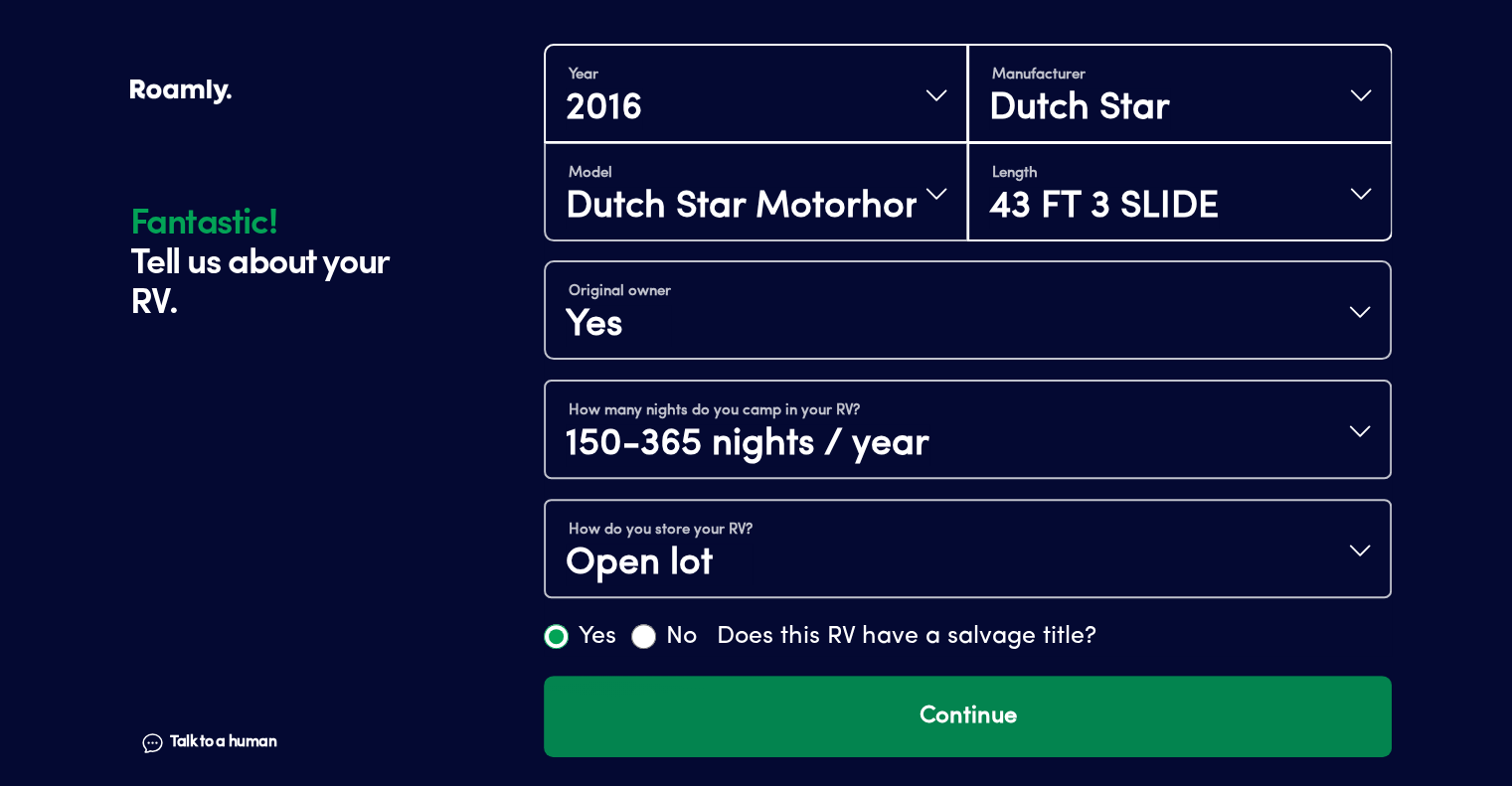 click on "Continue" at bounding box center [967, 716] 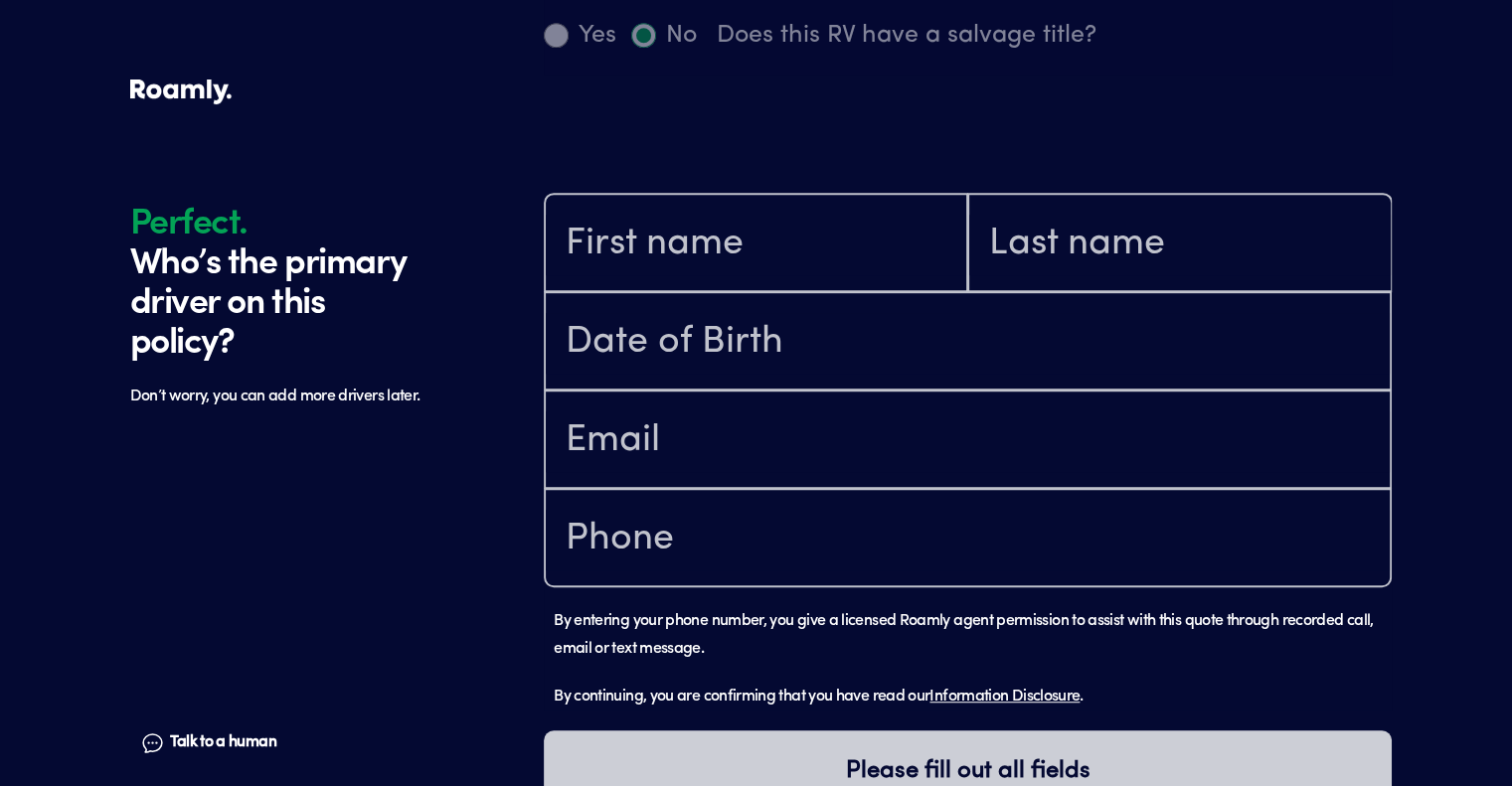 scroll, scrollTop: 1177, scrollLeft: 0, axis: vertical 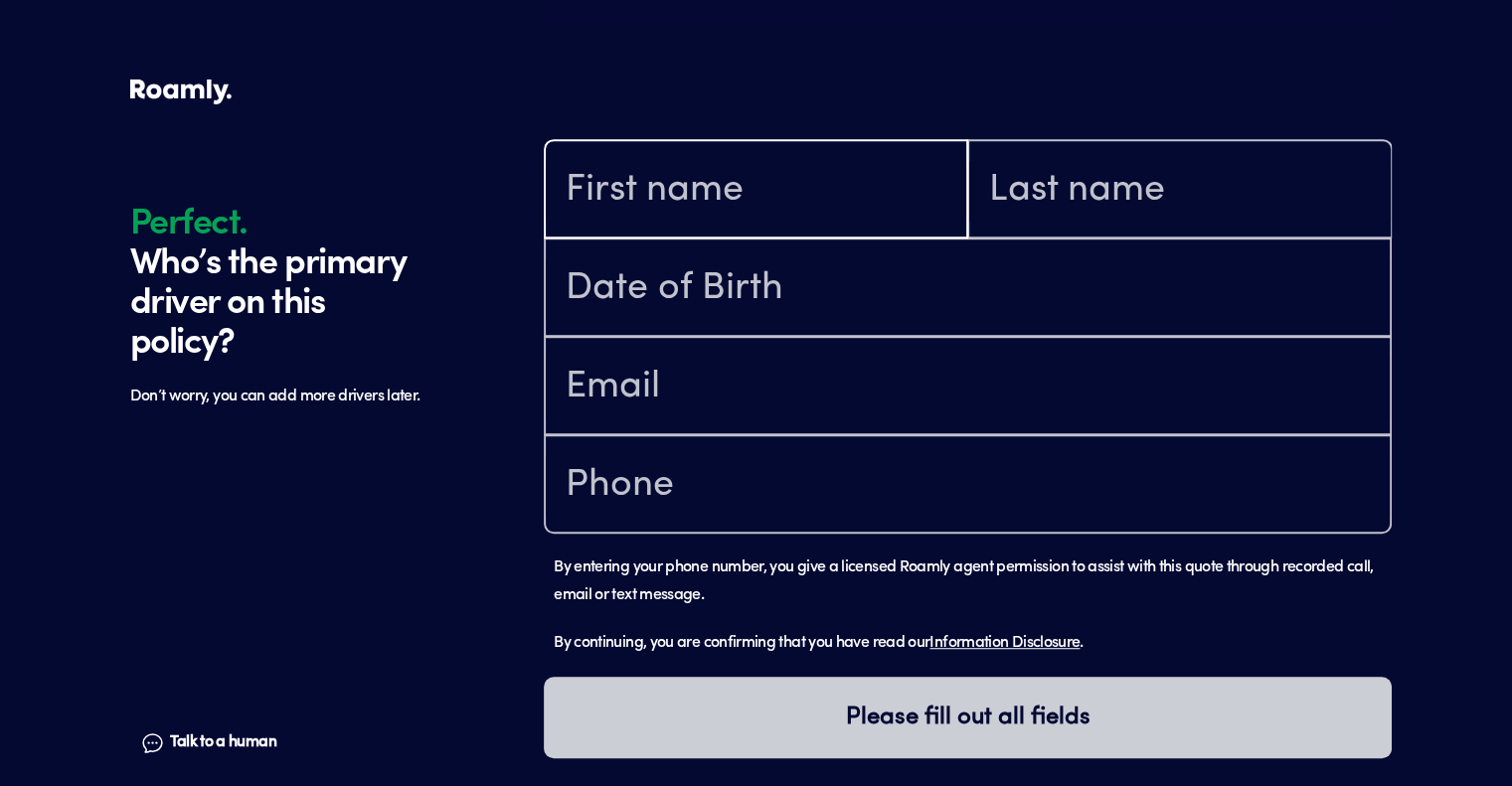 click at bounding box center [756, 191] 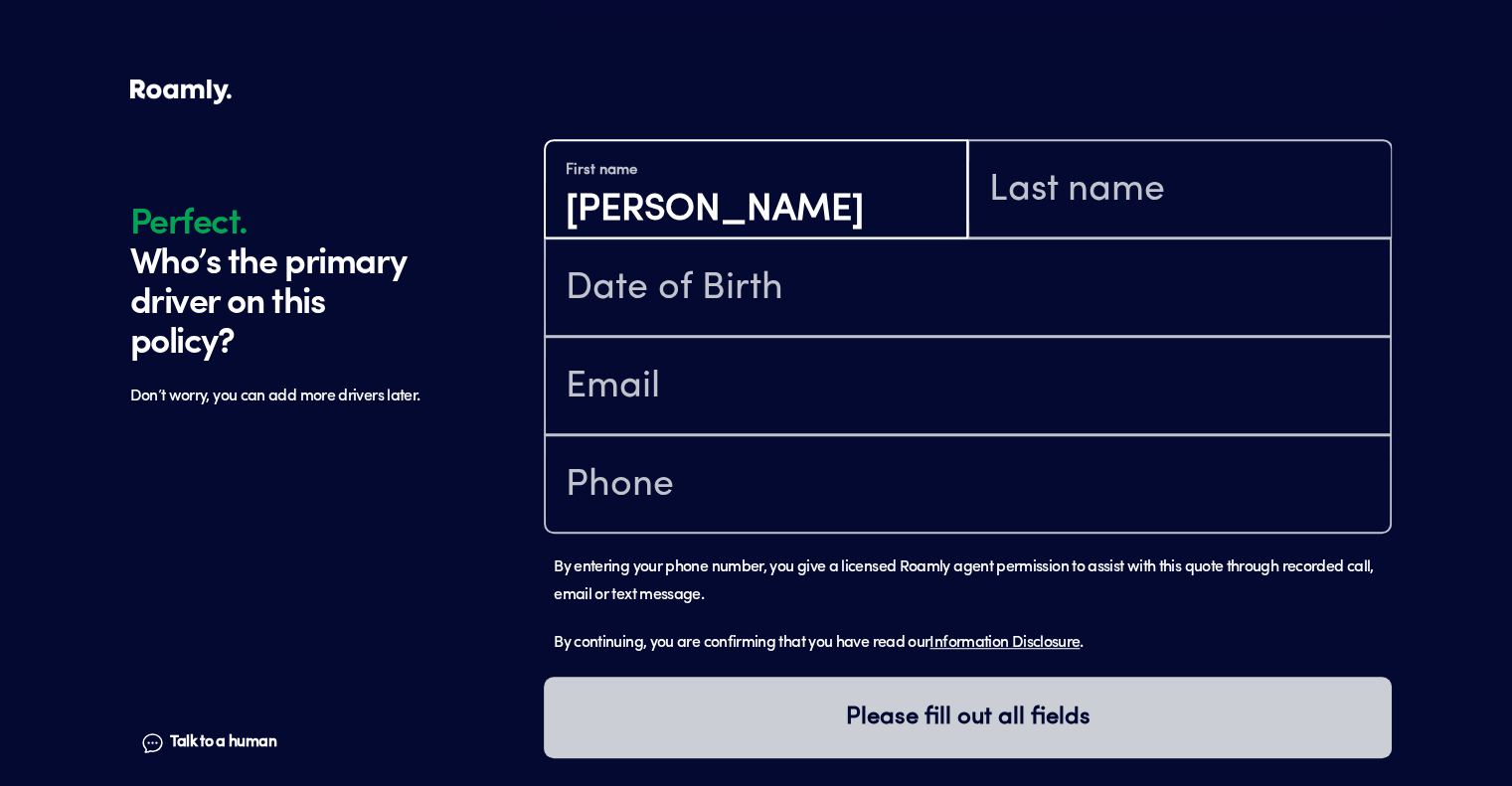 type on "[PERSON_NAME]" 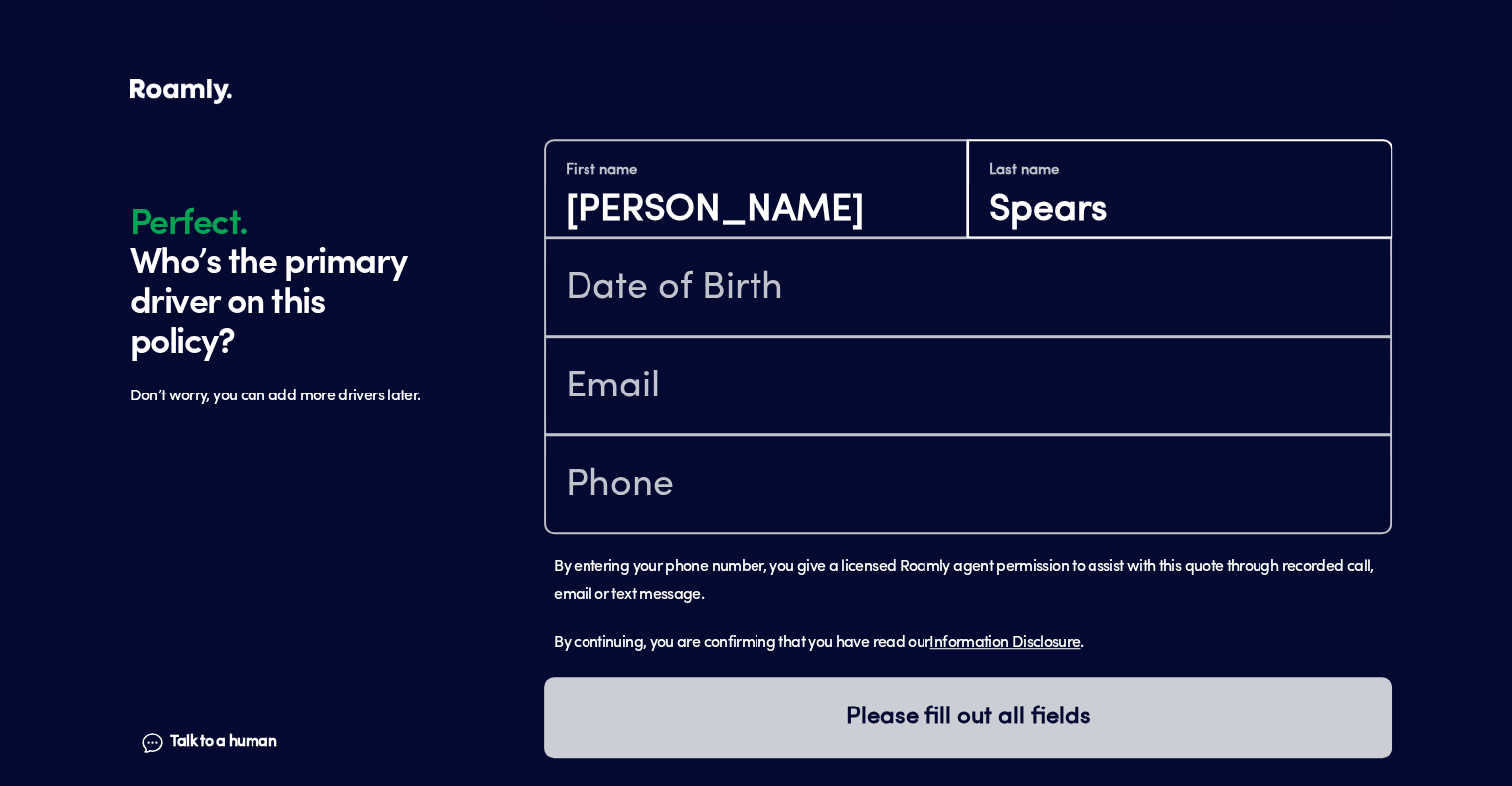 type on "Spears" 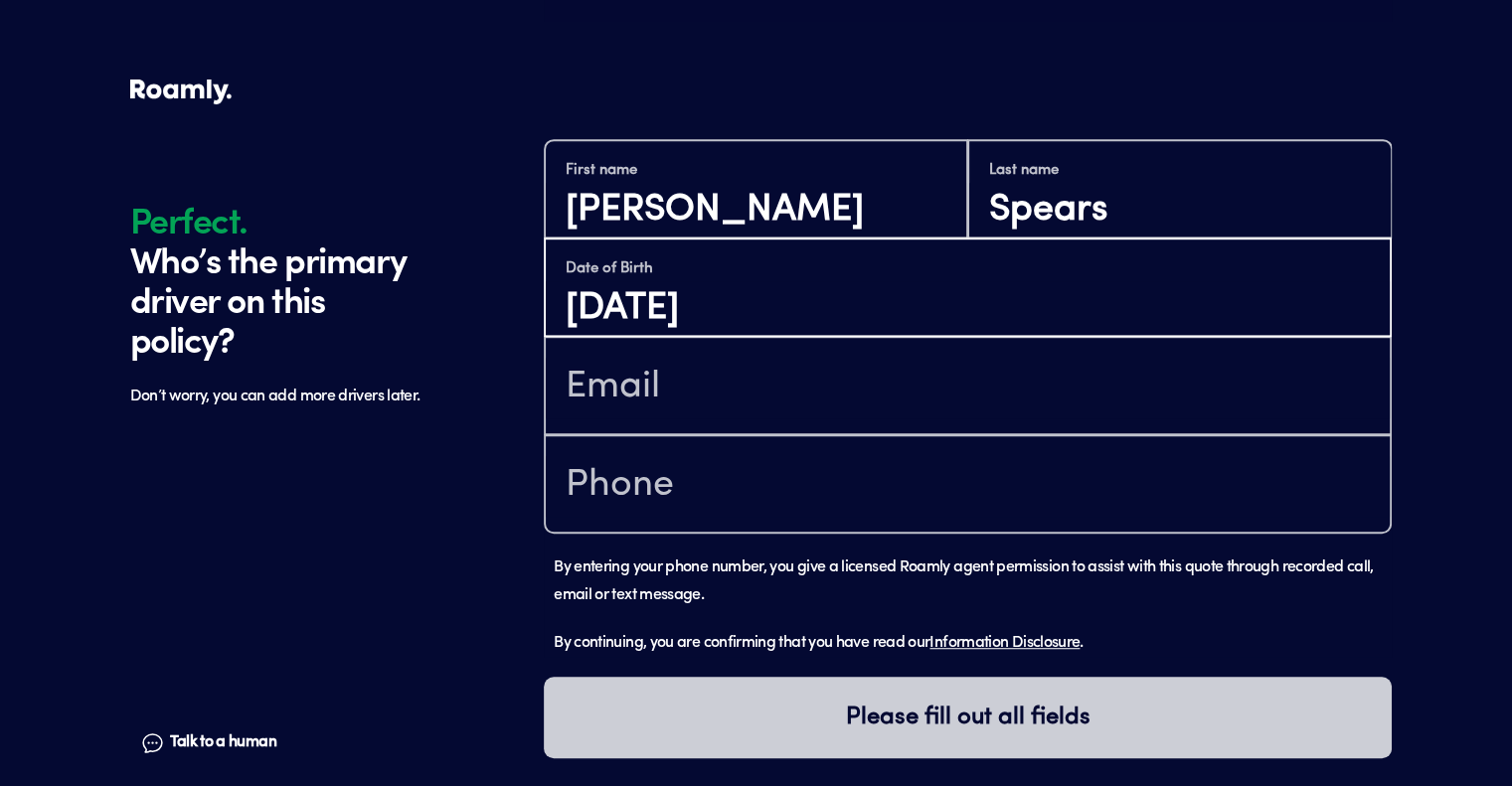 type on "[DATE]" 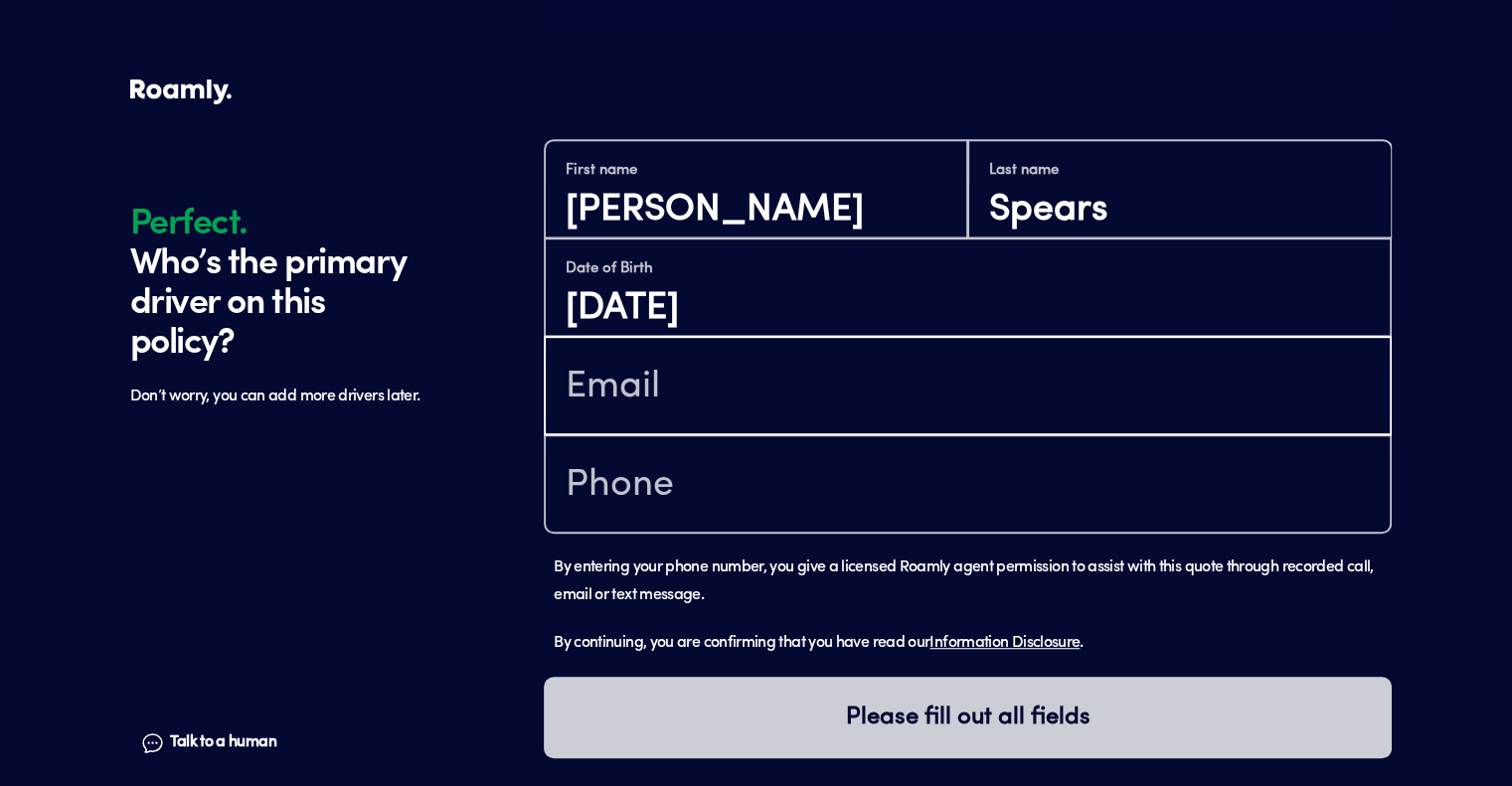 click at bounding box center (967, 388) 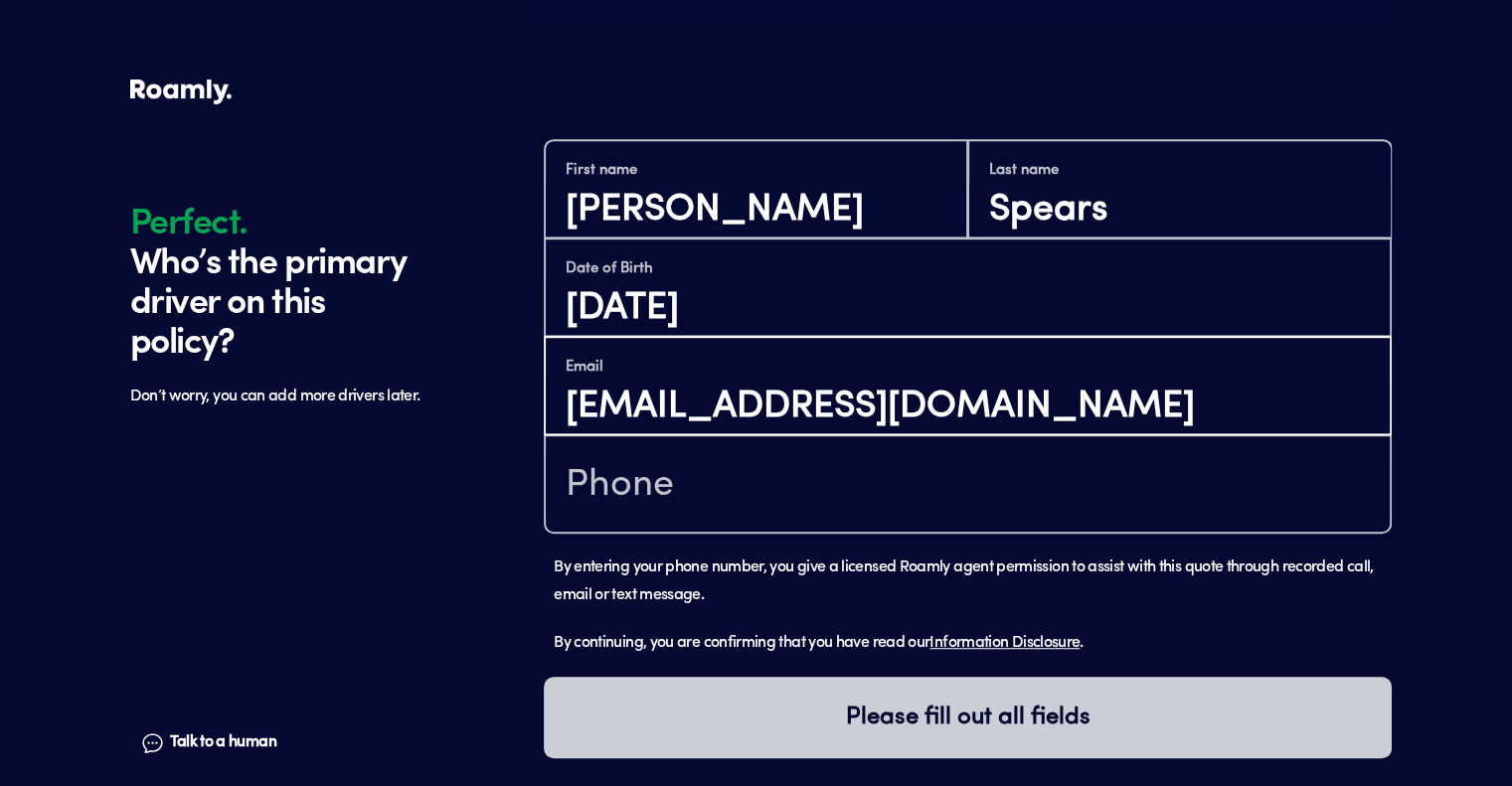 type on "[EMAIL_ADDRESS][DOMAIN_NAME]" 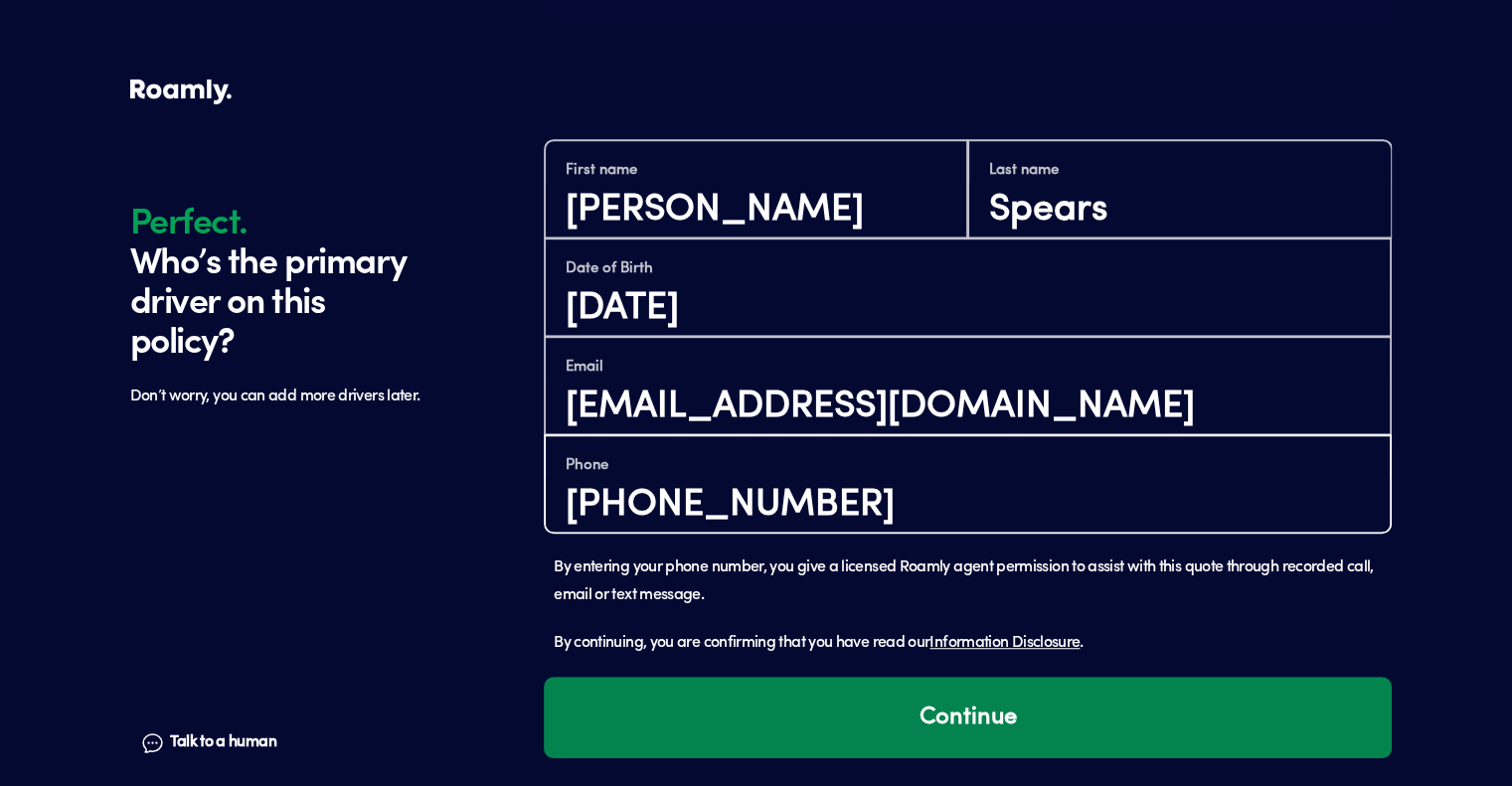 type on "[PHONE_NUMBER]" 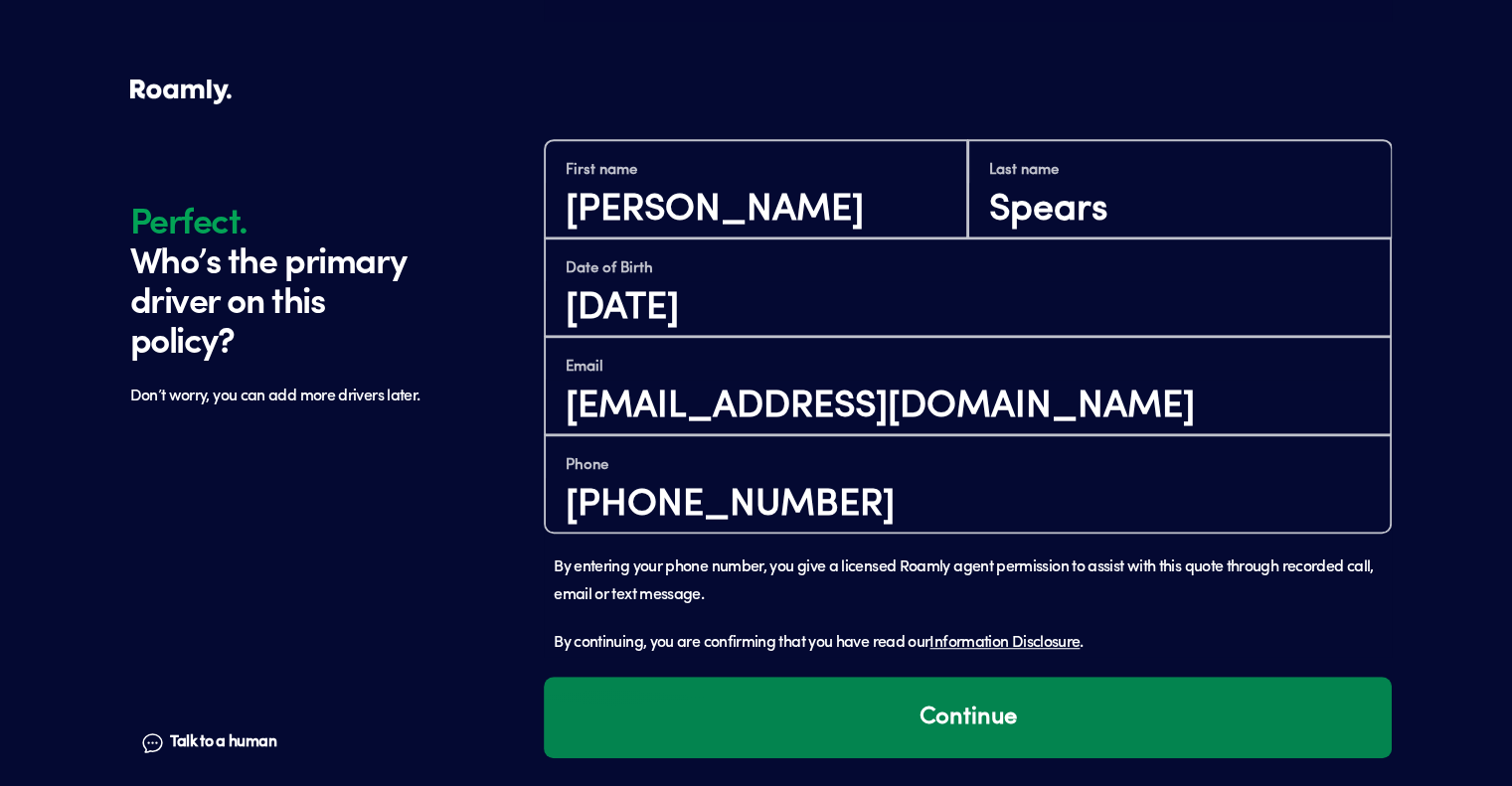 click on "Continue" at bounding box center [967, 717] 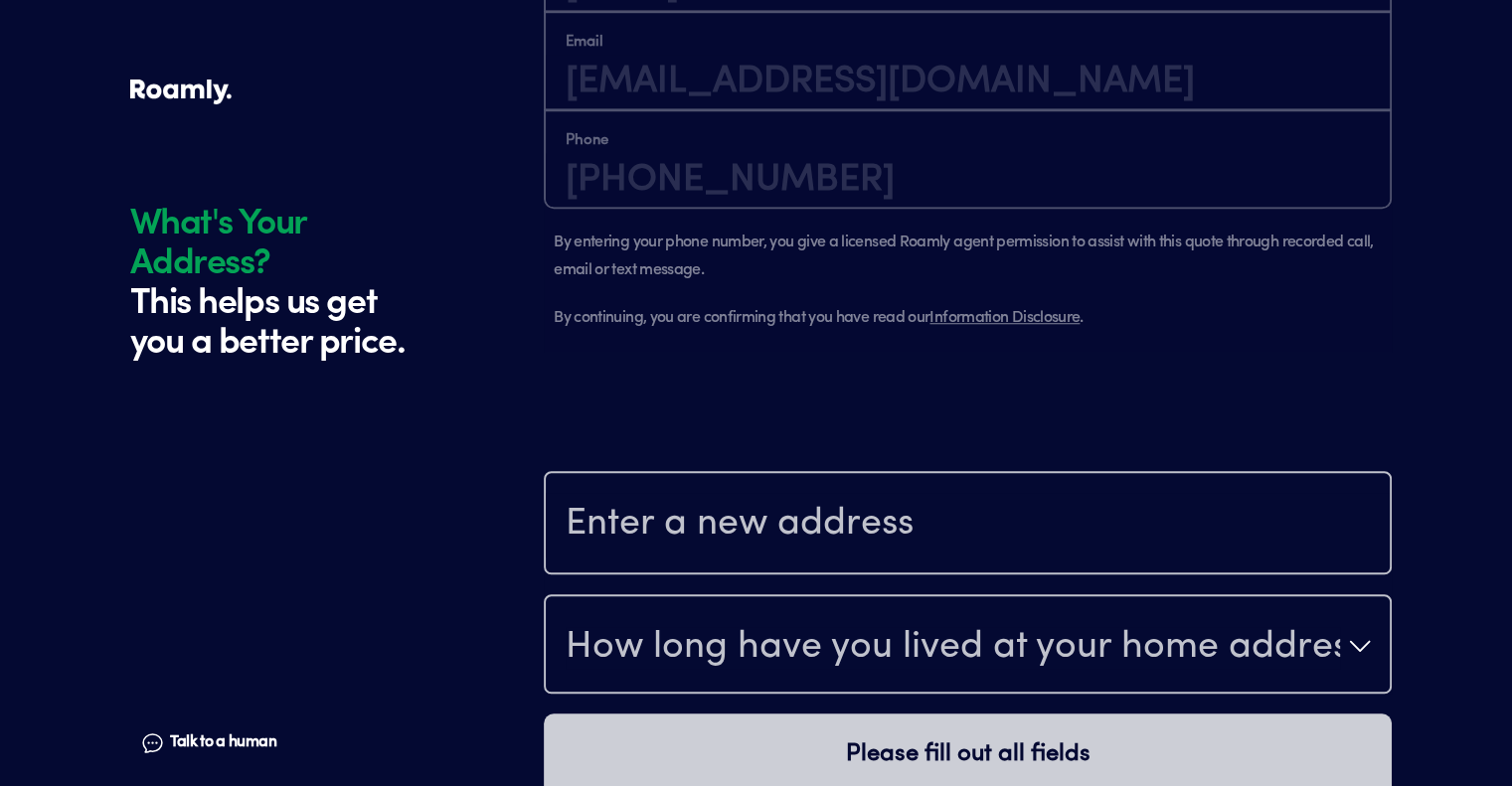 scroll, scrollTop: 1546, scrollLeft: 0, axis: vertical 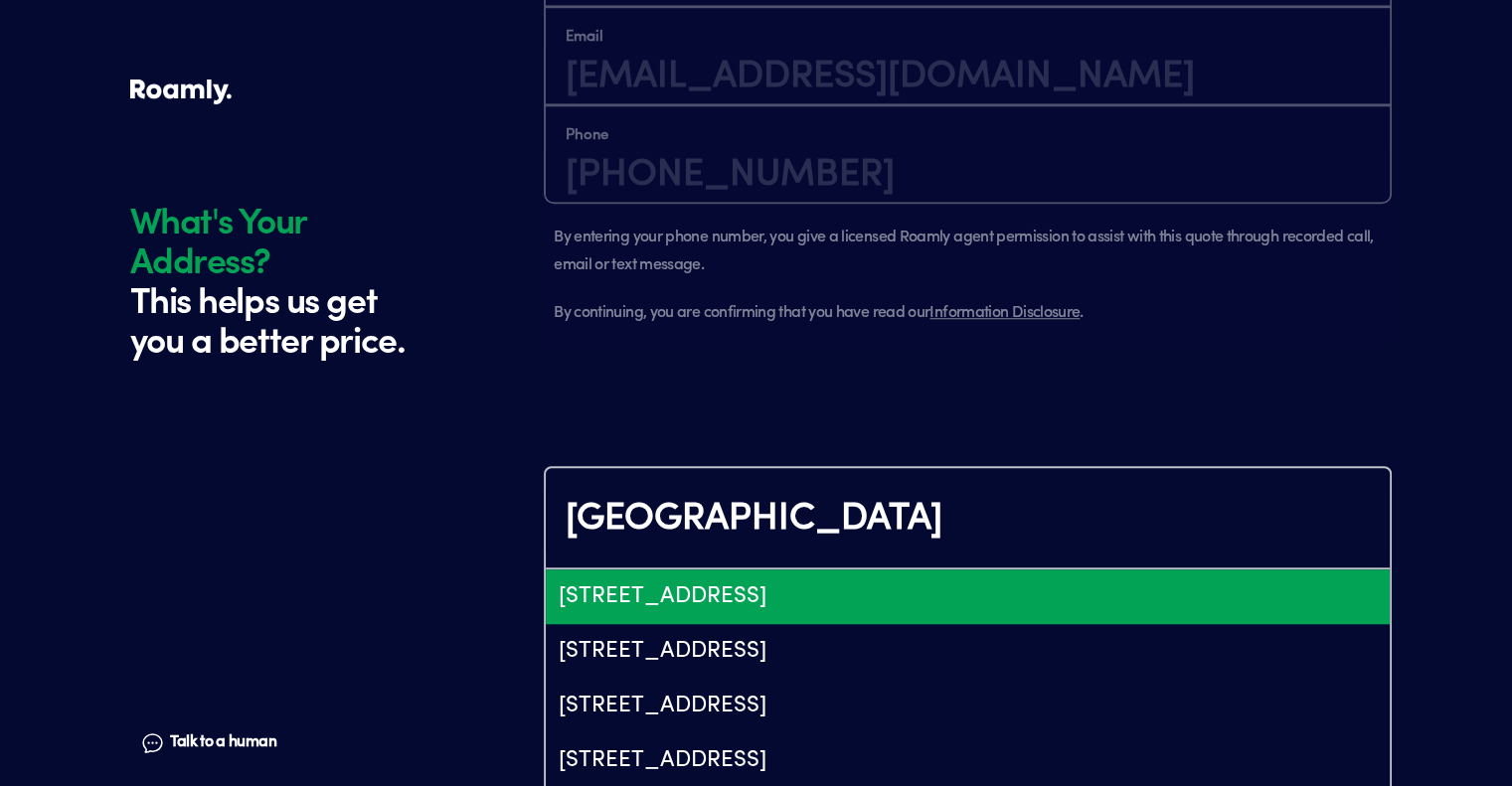 click on "[STREET_ADDRESS]" at bounding box center [967, 596] 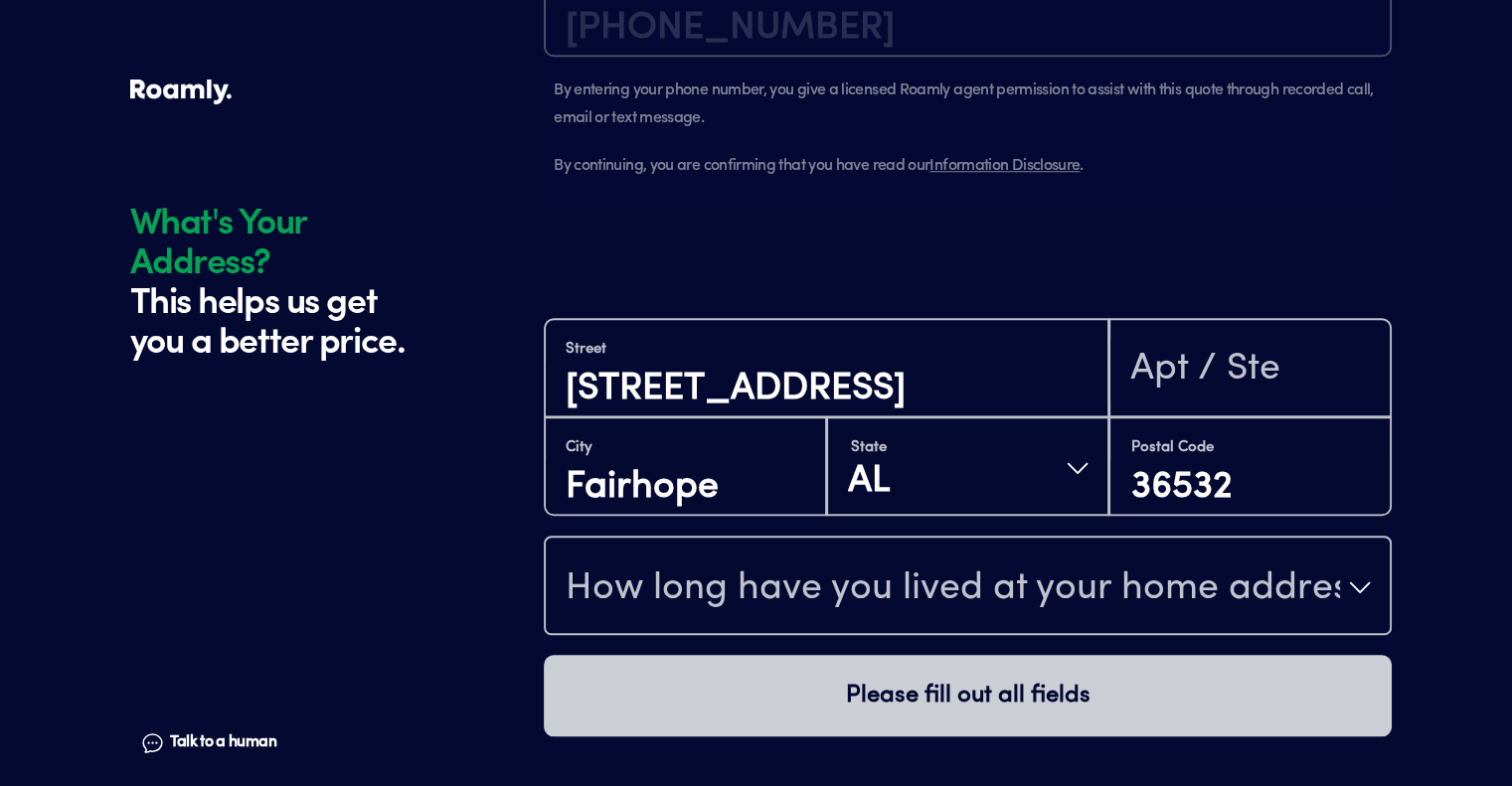 scroll, scrollTop: 1745, scrollLeft: 0, axis: vertical 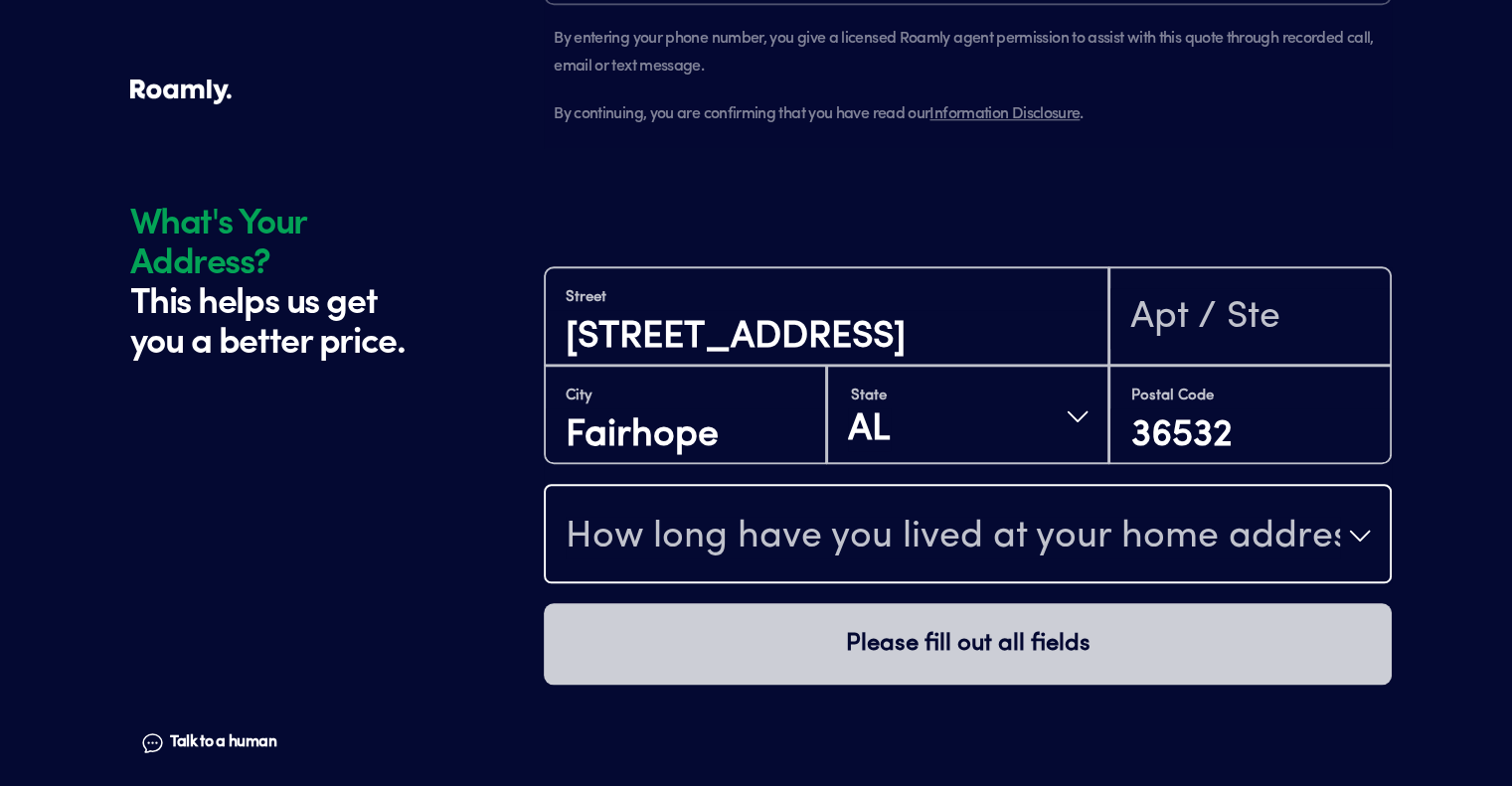 click on "How long have you lived at your home address?" at bounding box center [967, 536] 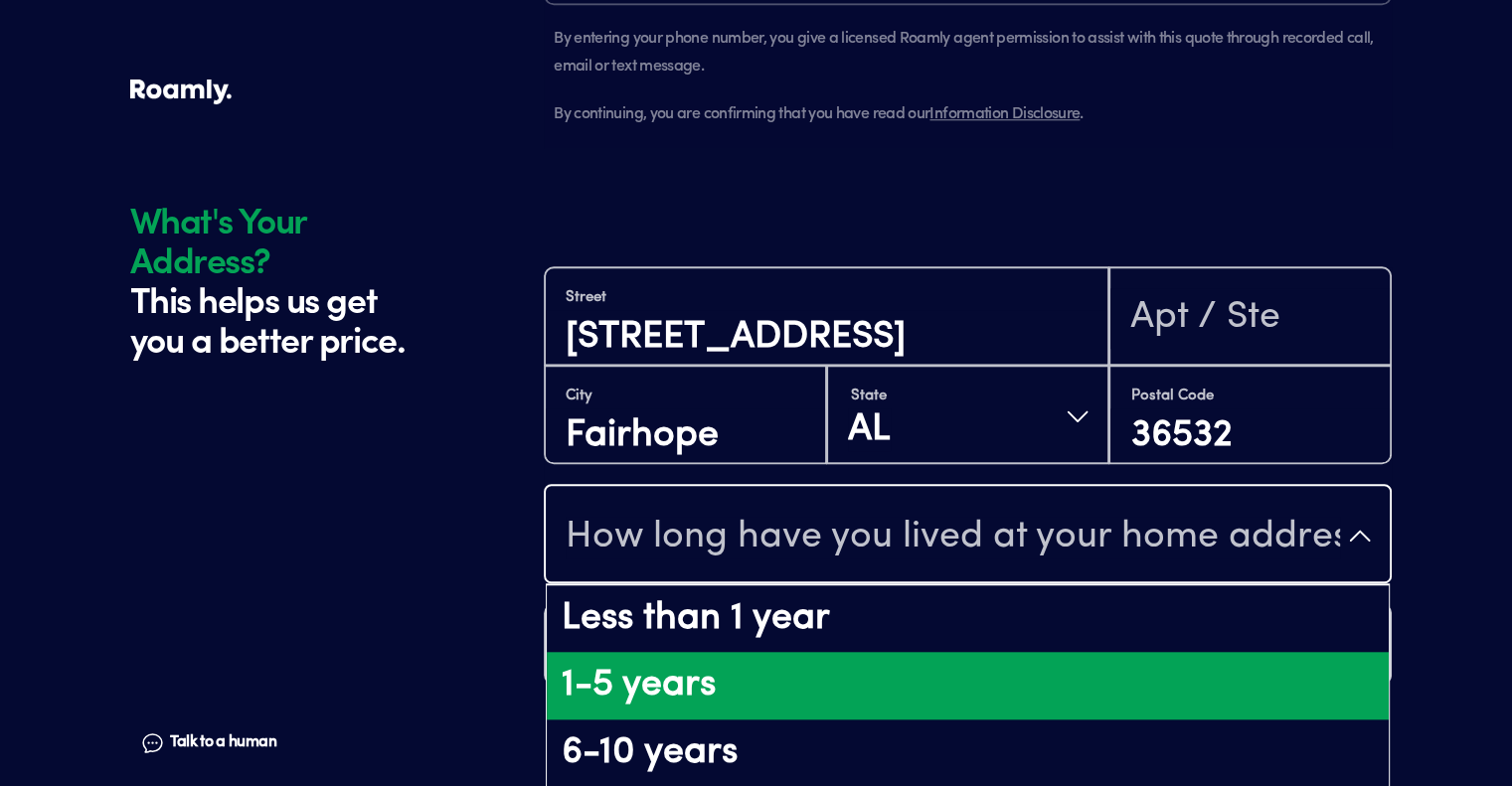 click on "1-5 years" at bounding box center (967, 686) 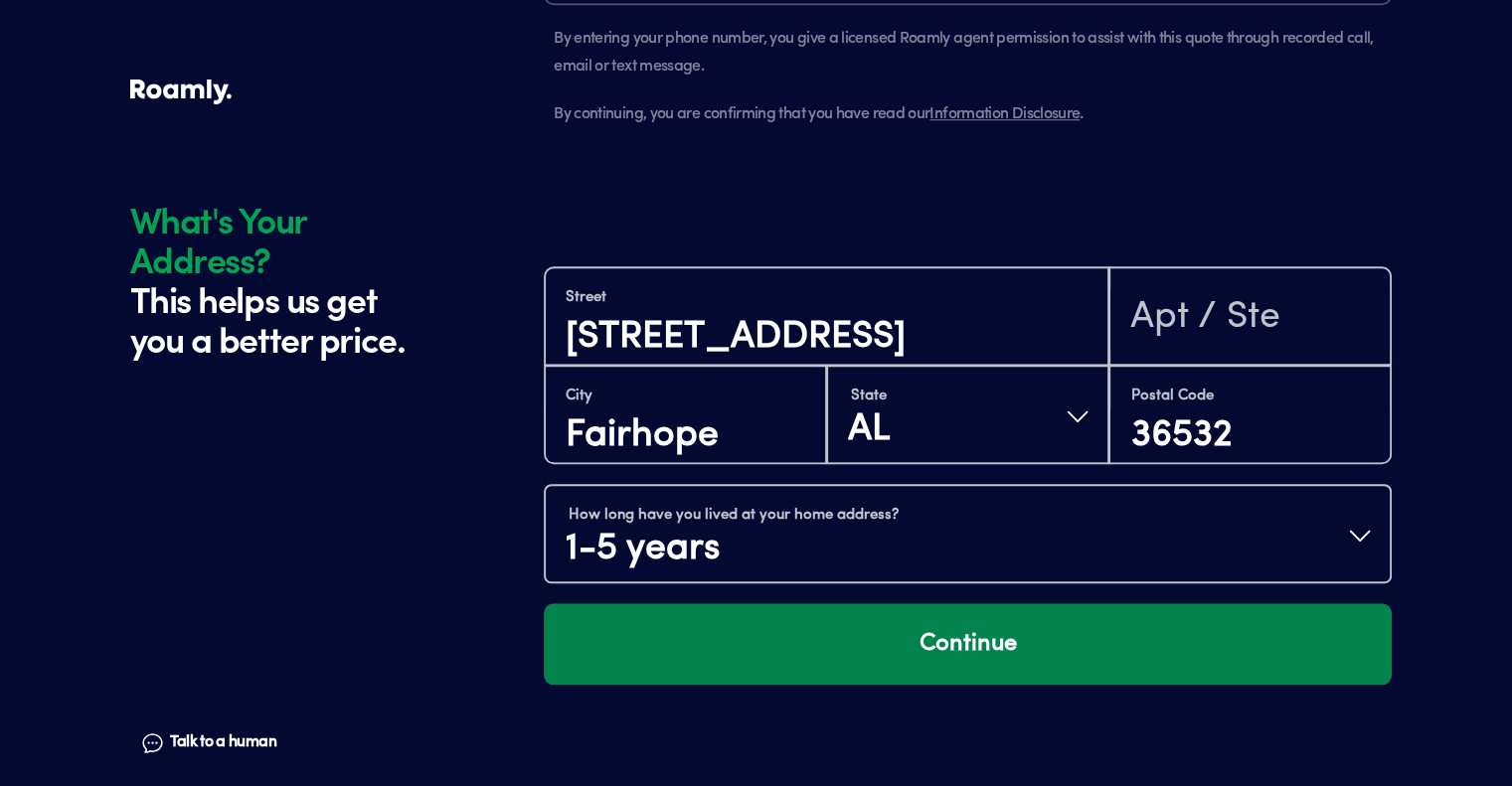 click on "Continue" at bounding box center [967, 644] 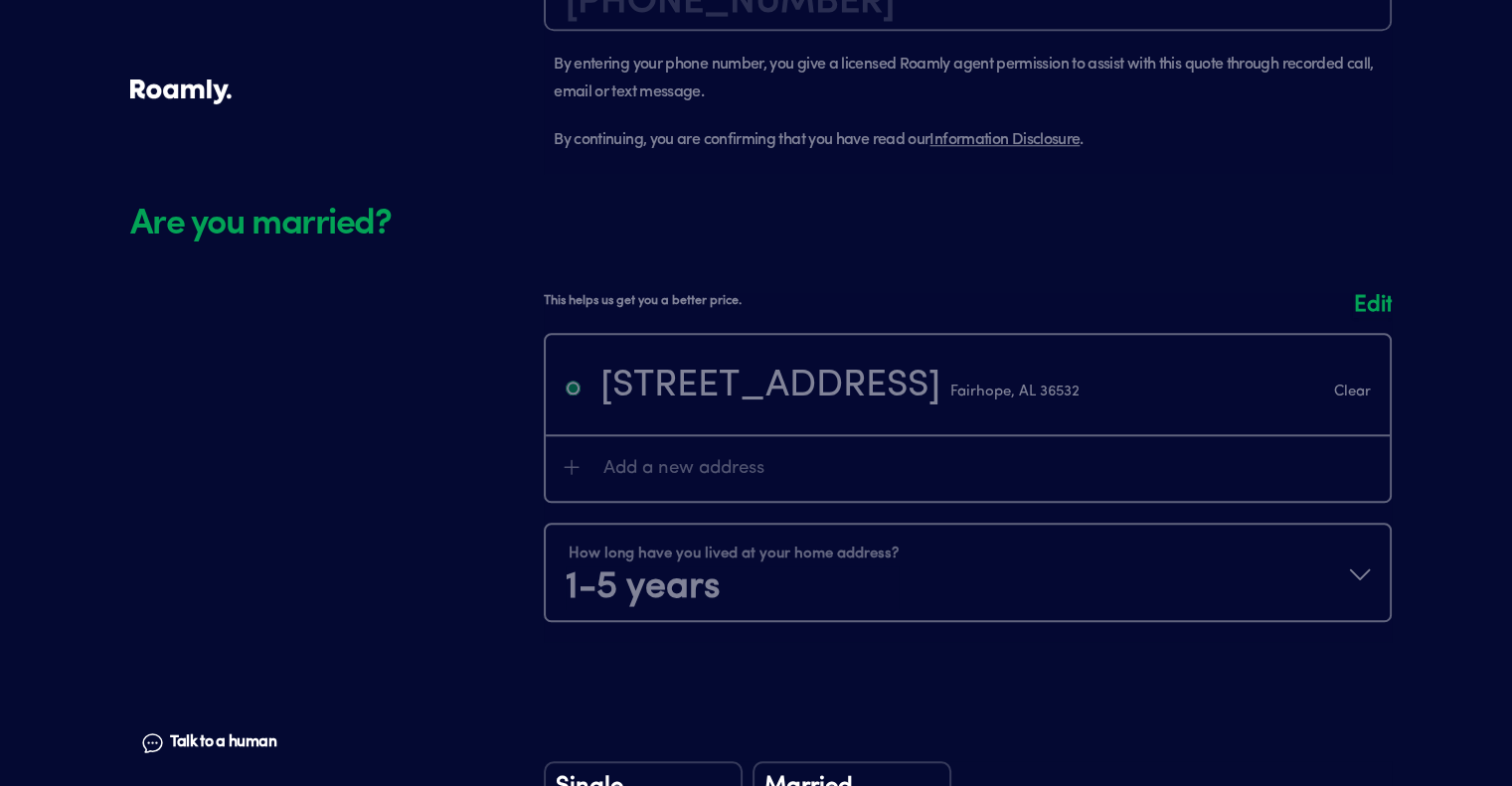 scroll, scrollTop: 1714, scrollLeft: 0, axis: vertical 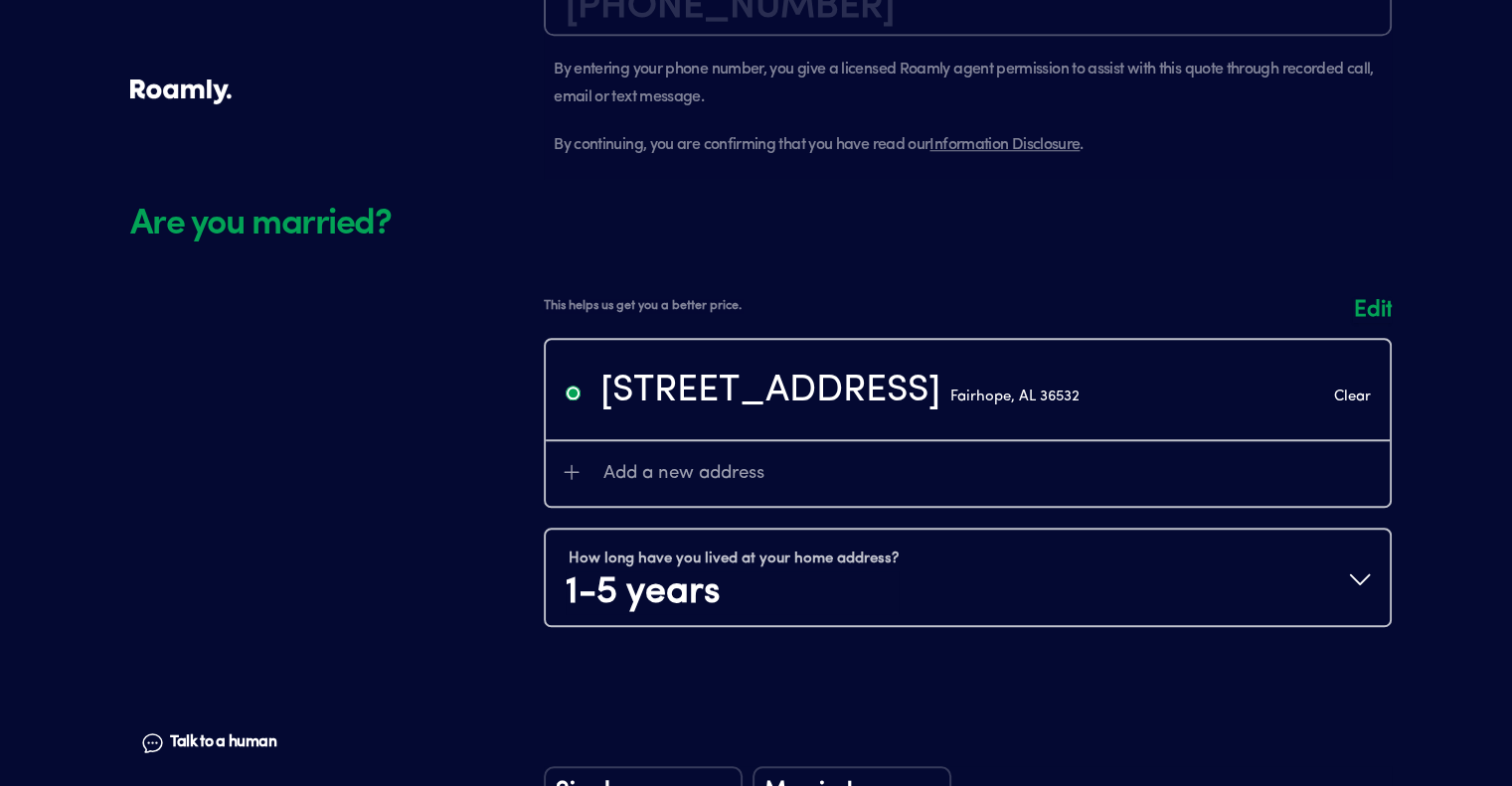 click at bounding box center (967, 472) 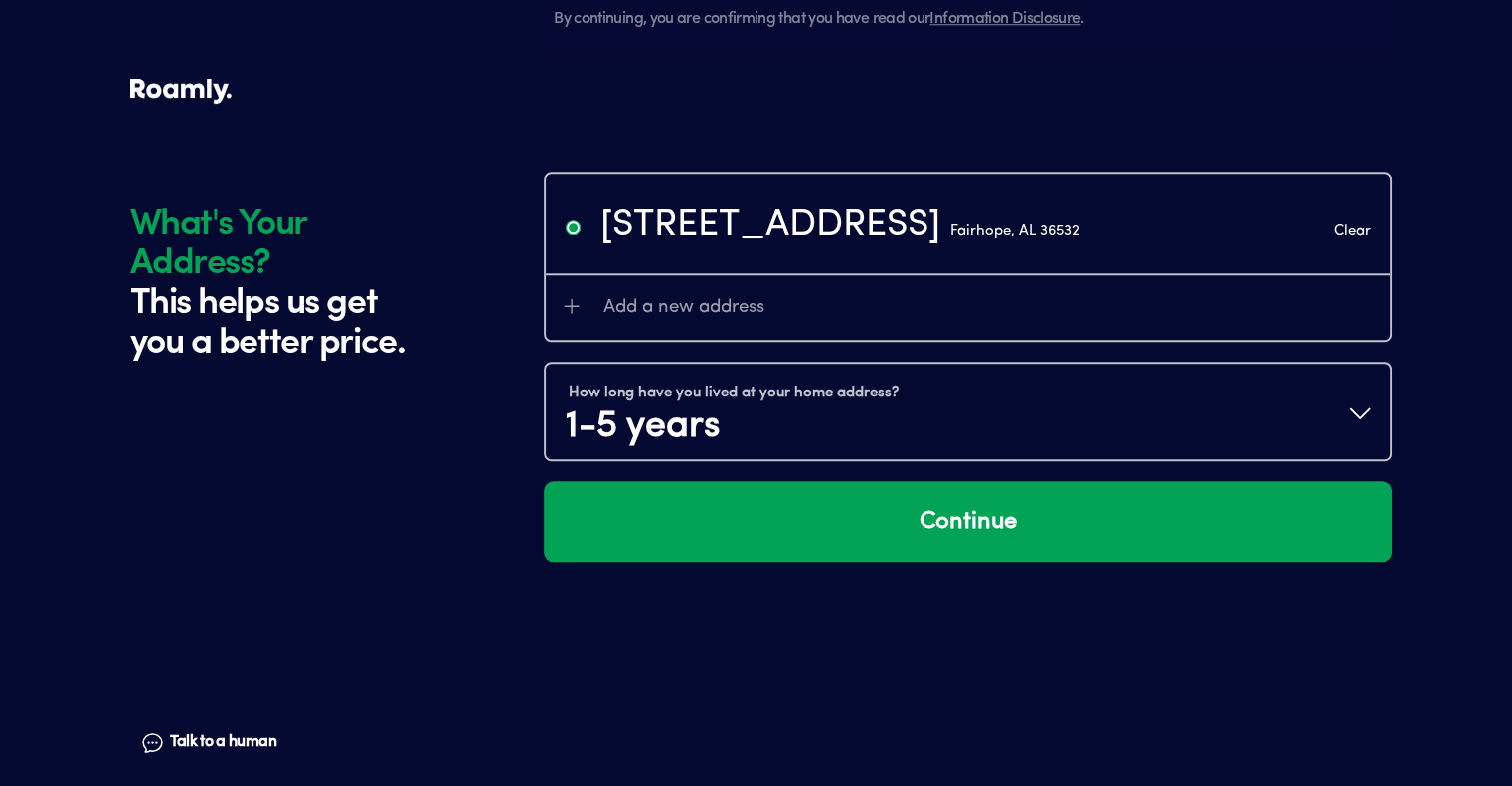 scroll, scrollTop: 1844, scrollLeft: 0, axis: vertical 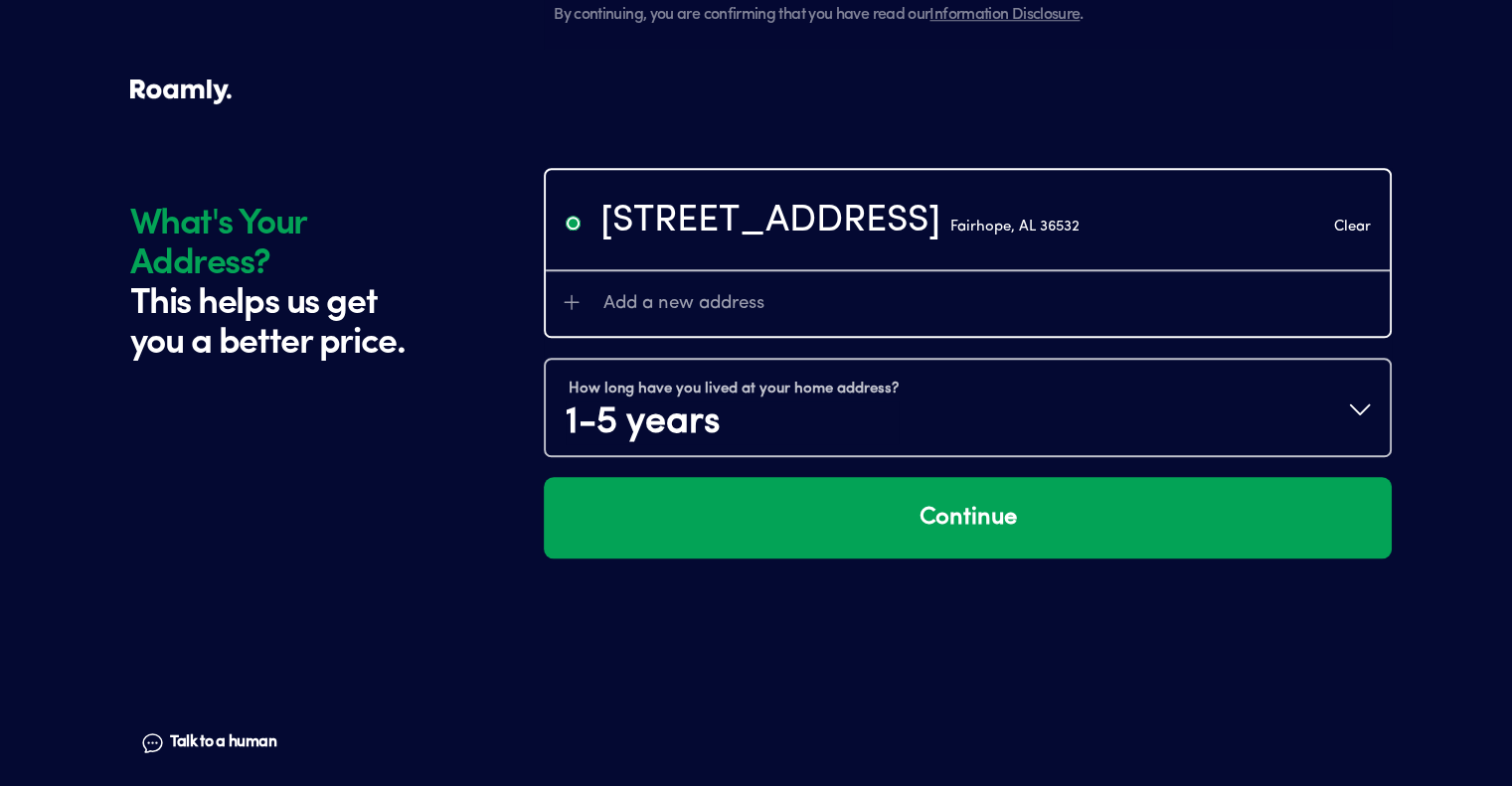 click on "Clear" at bounding box center [1351, 227] 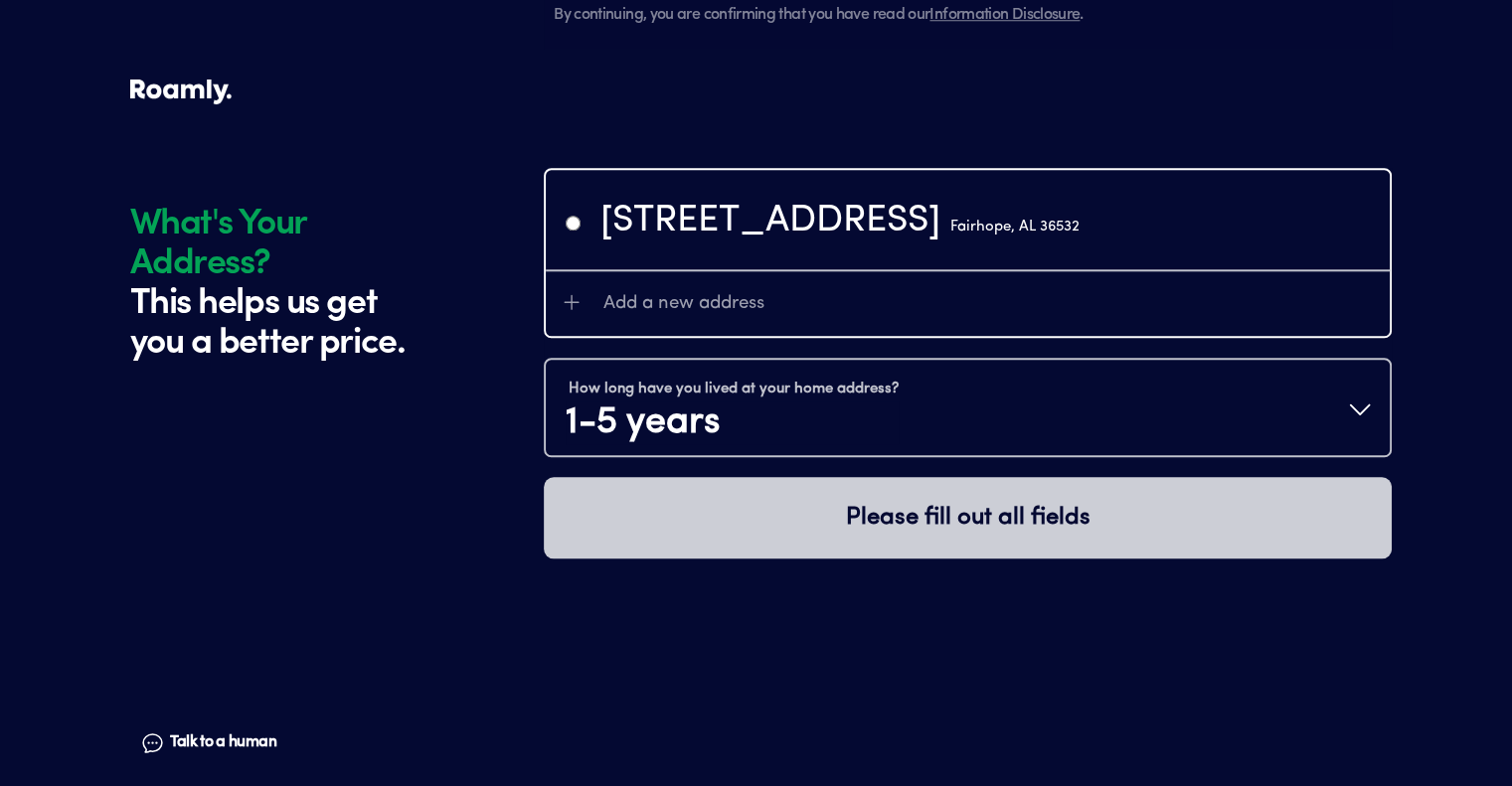 click on "[STREET_ADDRESS]" at bounding box center [840, 222] 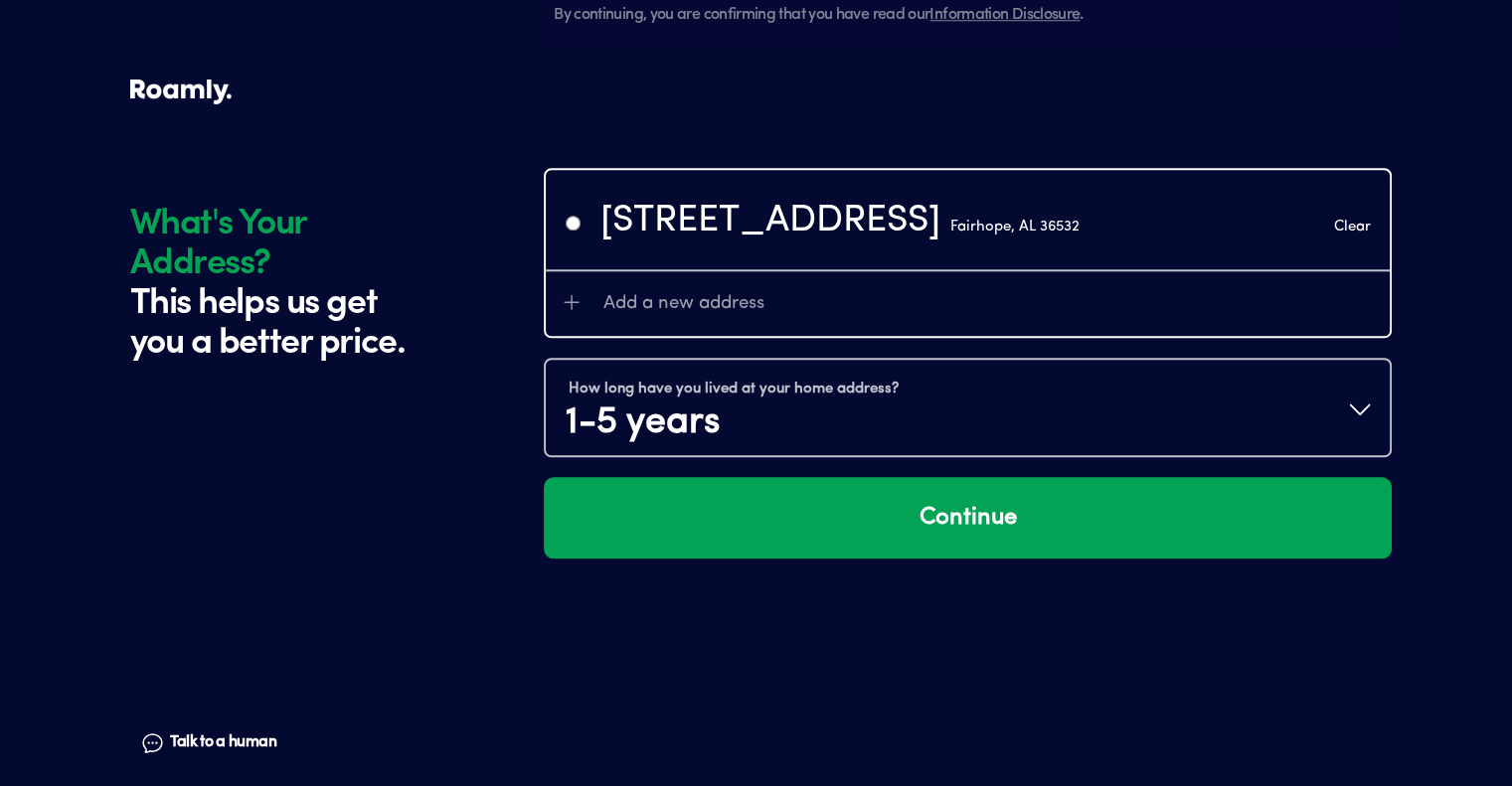 click on "Clear" at bounding box center [1351, 227] 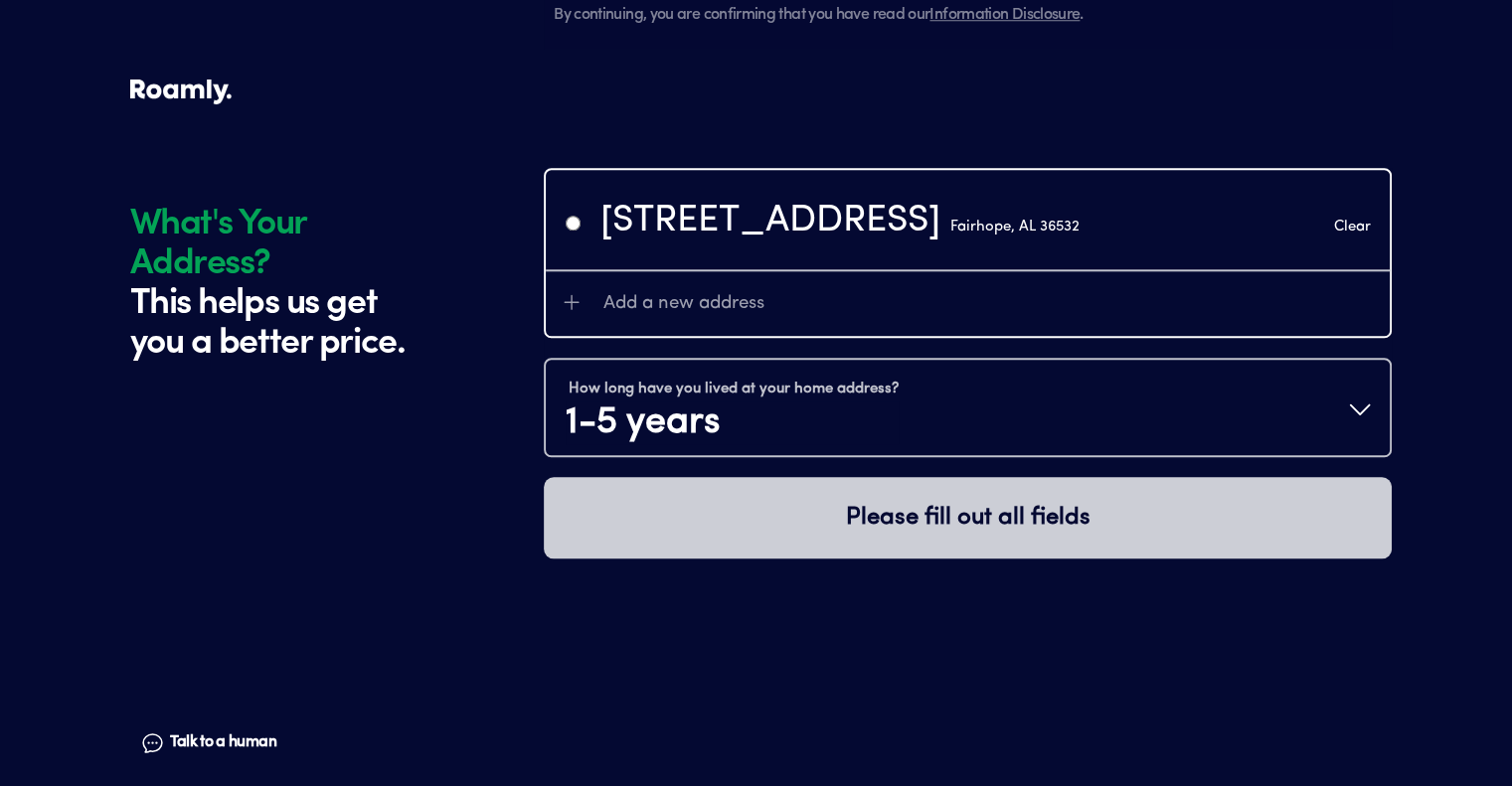 click on "[STREET_ADDRESS]" at bounding box center (967, 220) 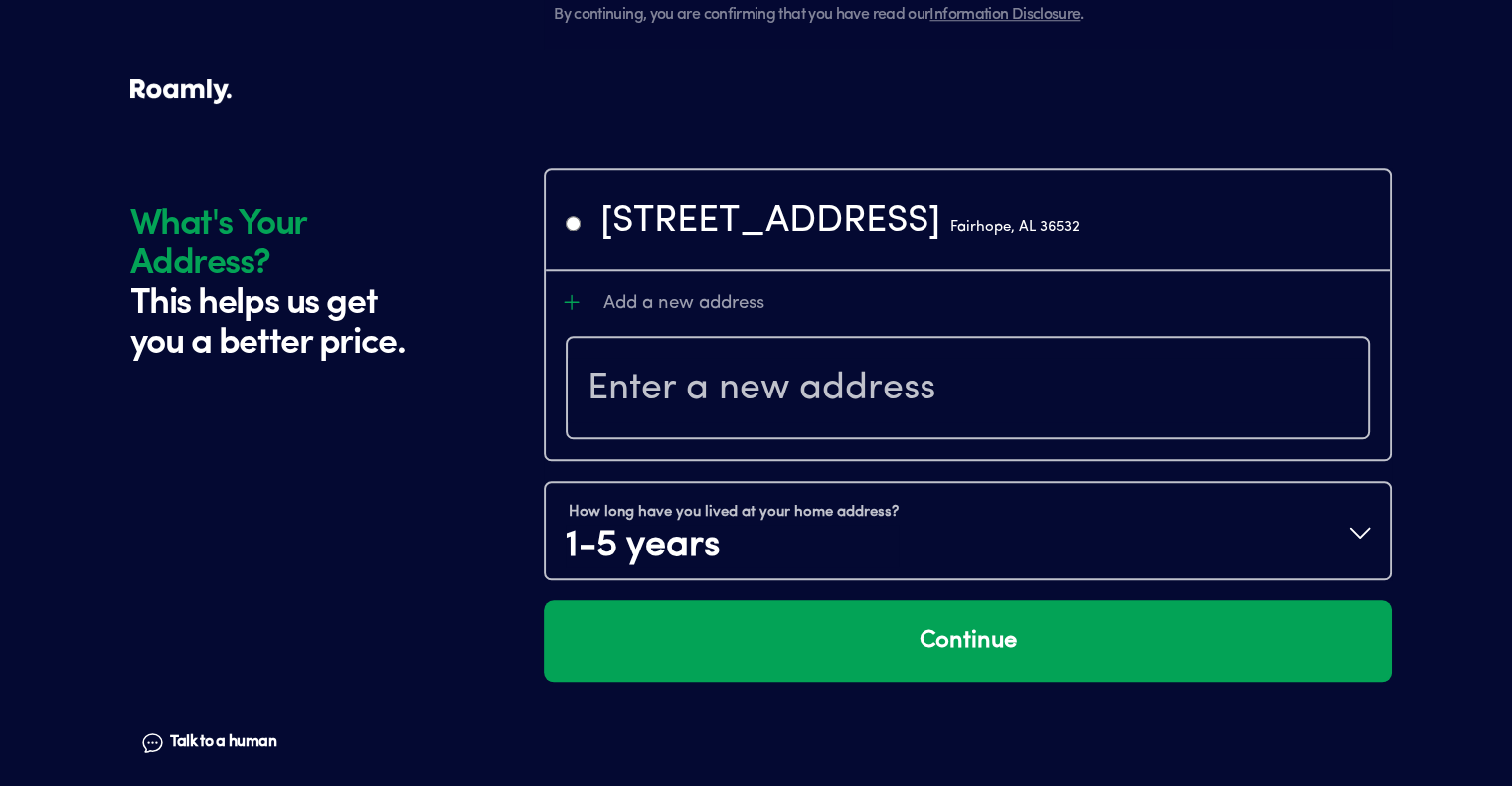 radio on "false" 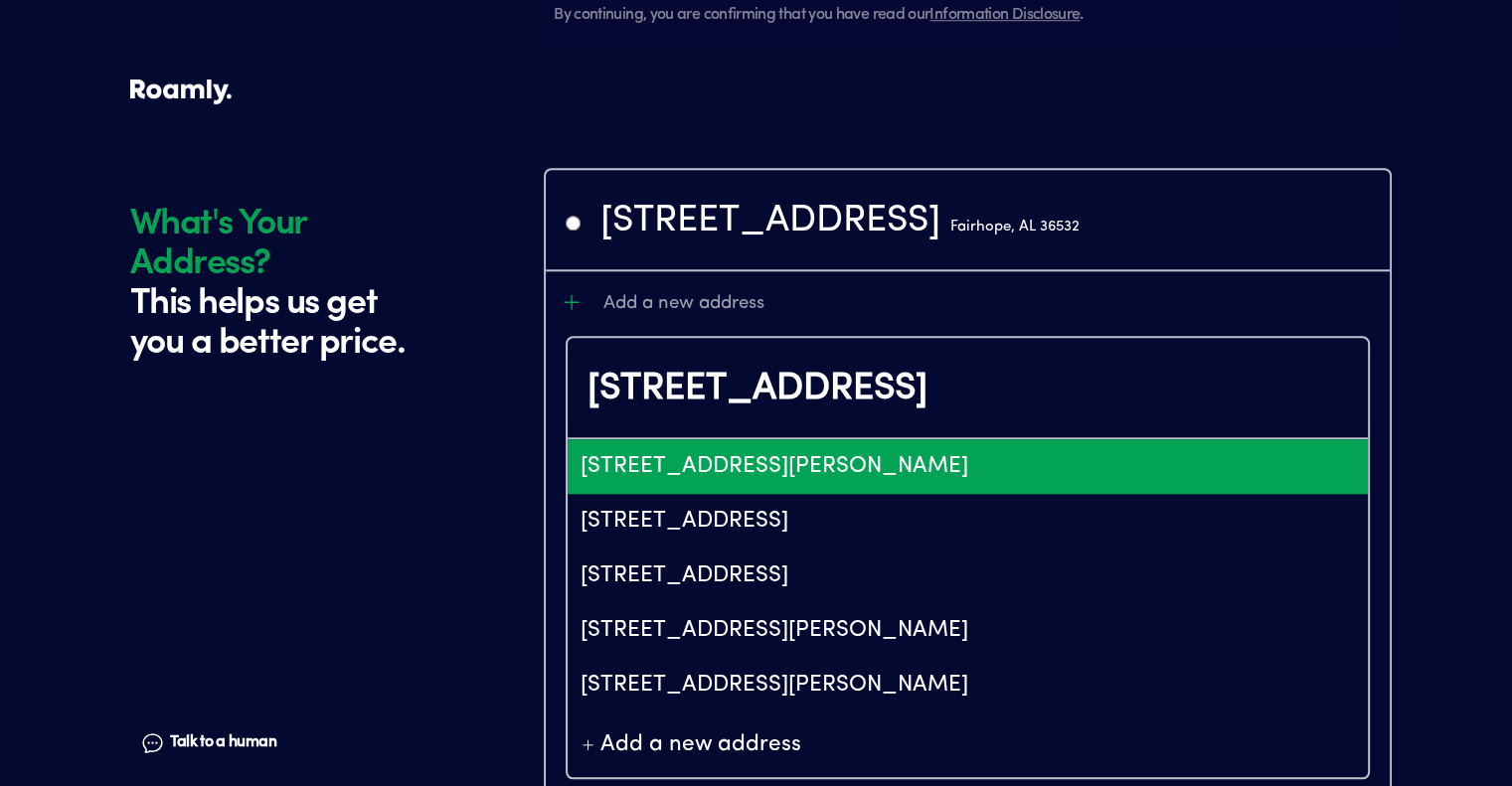 type on "ChIJobGLp-qPOIYRywDlw2Jtmxs" 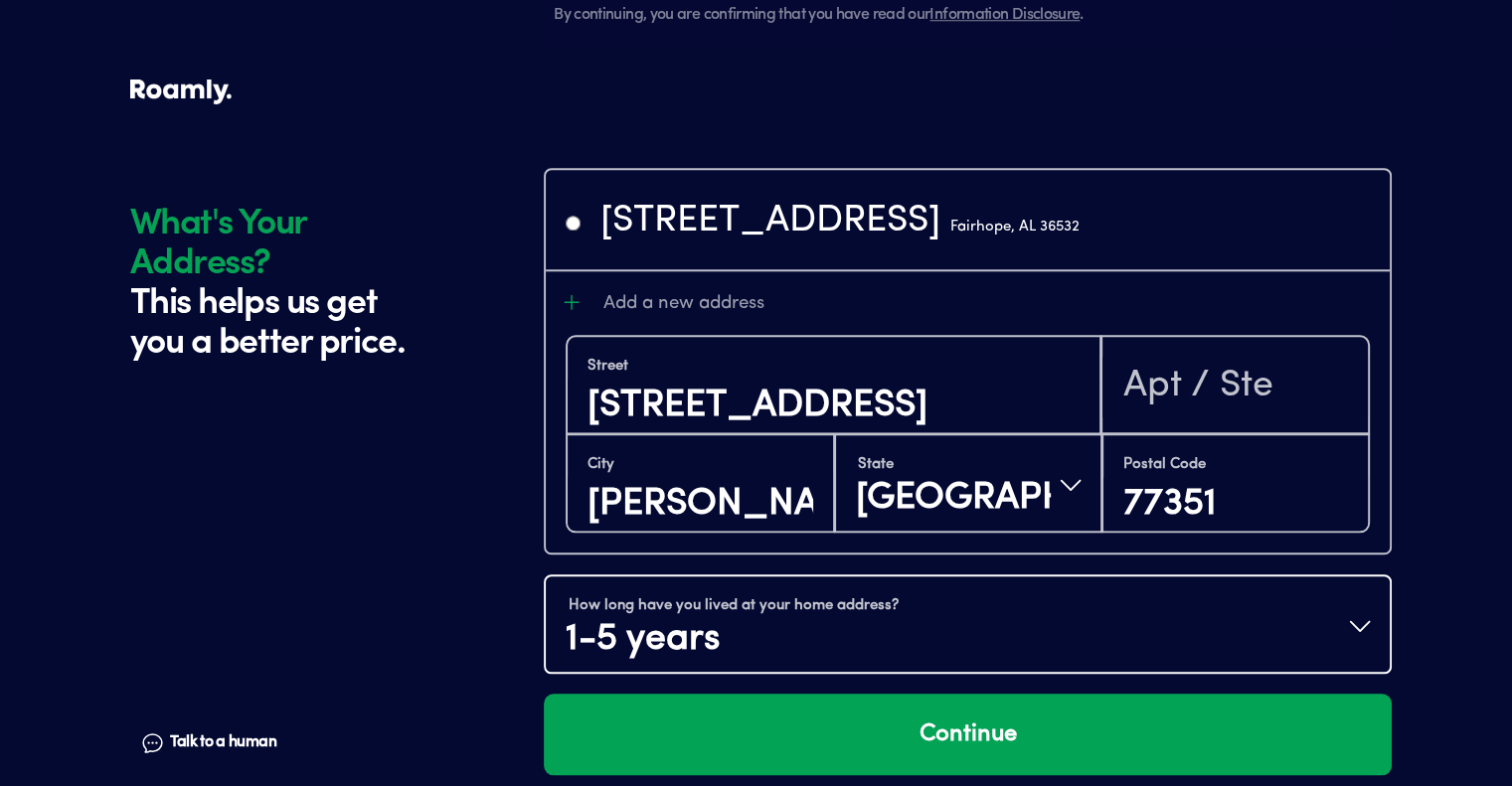 click on "How long have you lived at your home address? 1-5 years" at bounding box center [967, 626] 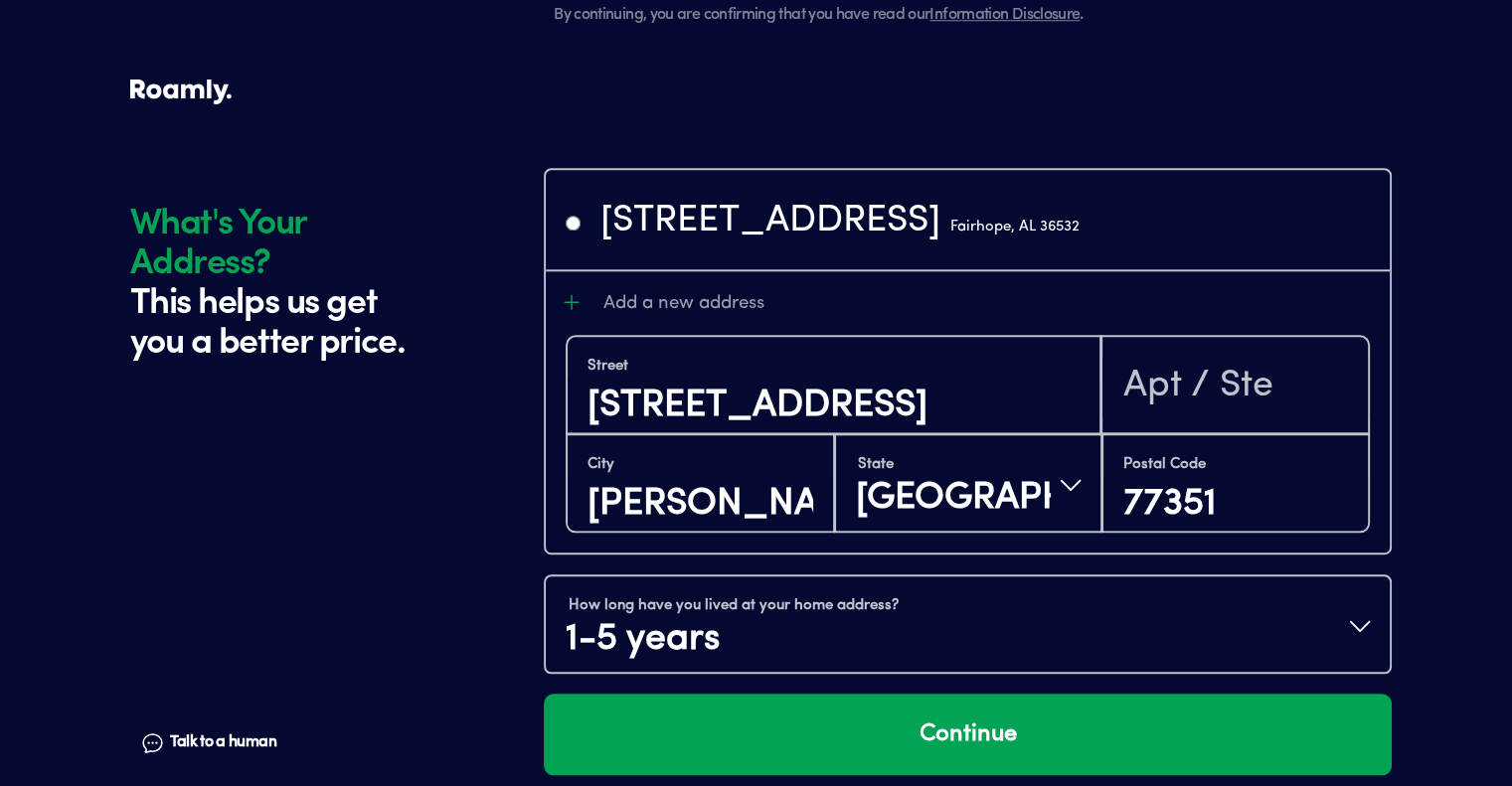 scroll, scrollTop: 14, scrollLeft: 0, axis: vertical 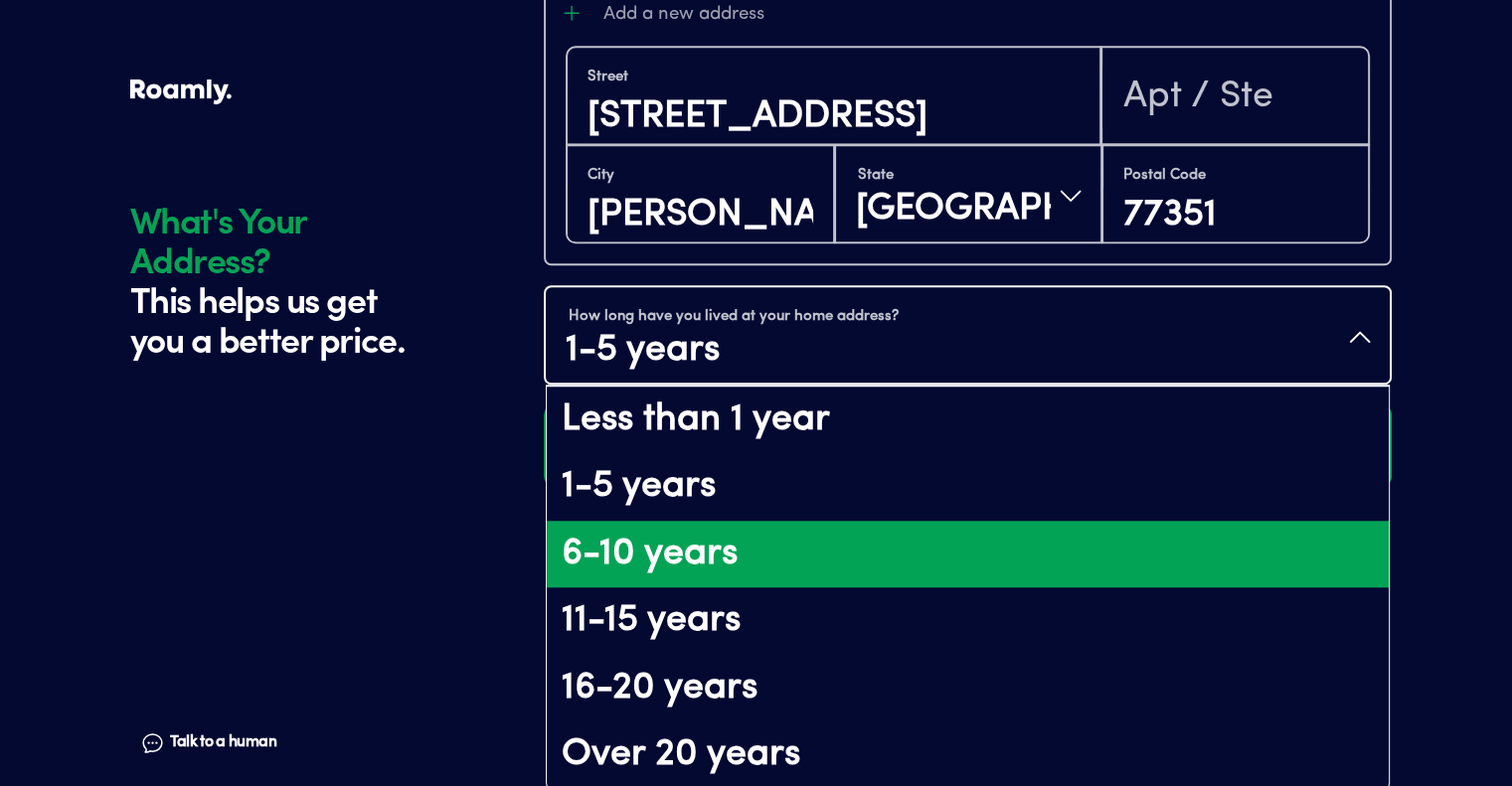 click on "6-10 years" at bounding box center (967, 554) 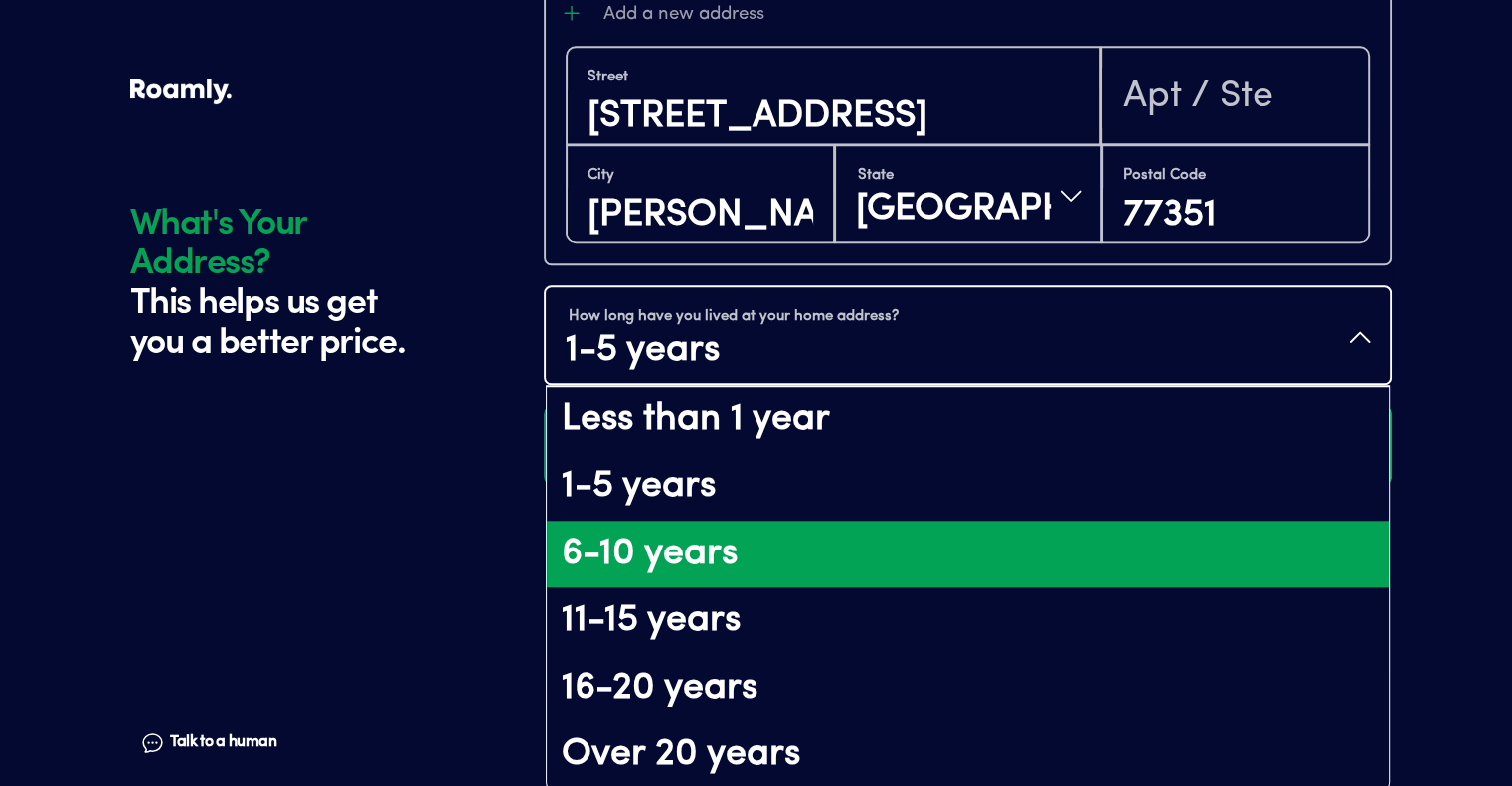 scroll, scrollTop: 0, scrollLeft: 0, axis: both 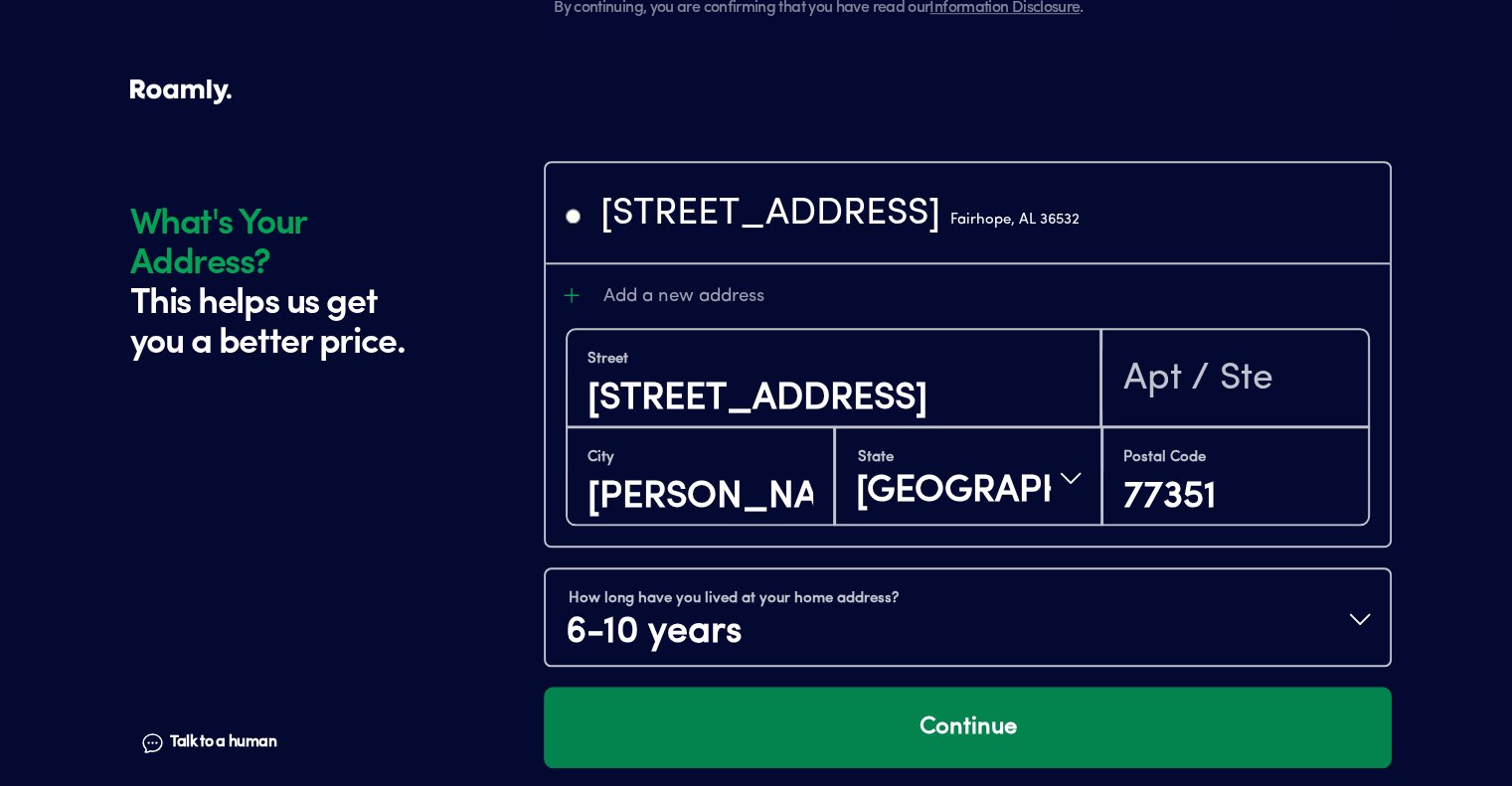 click on "Continue" at bounding box center (967, 727) 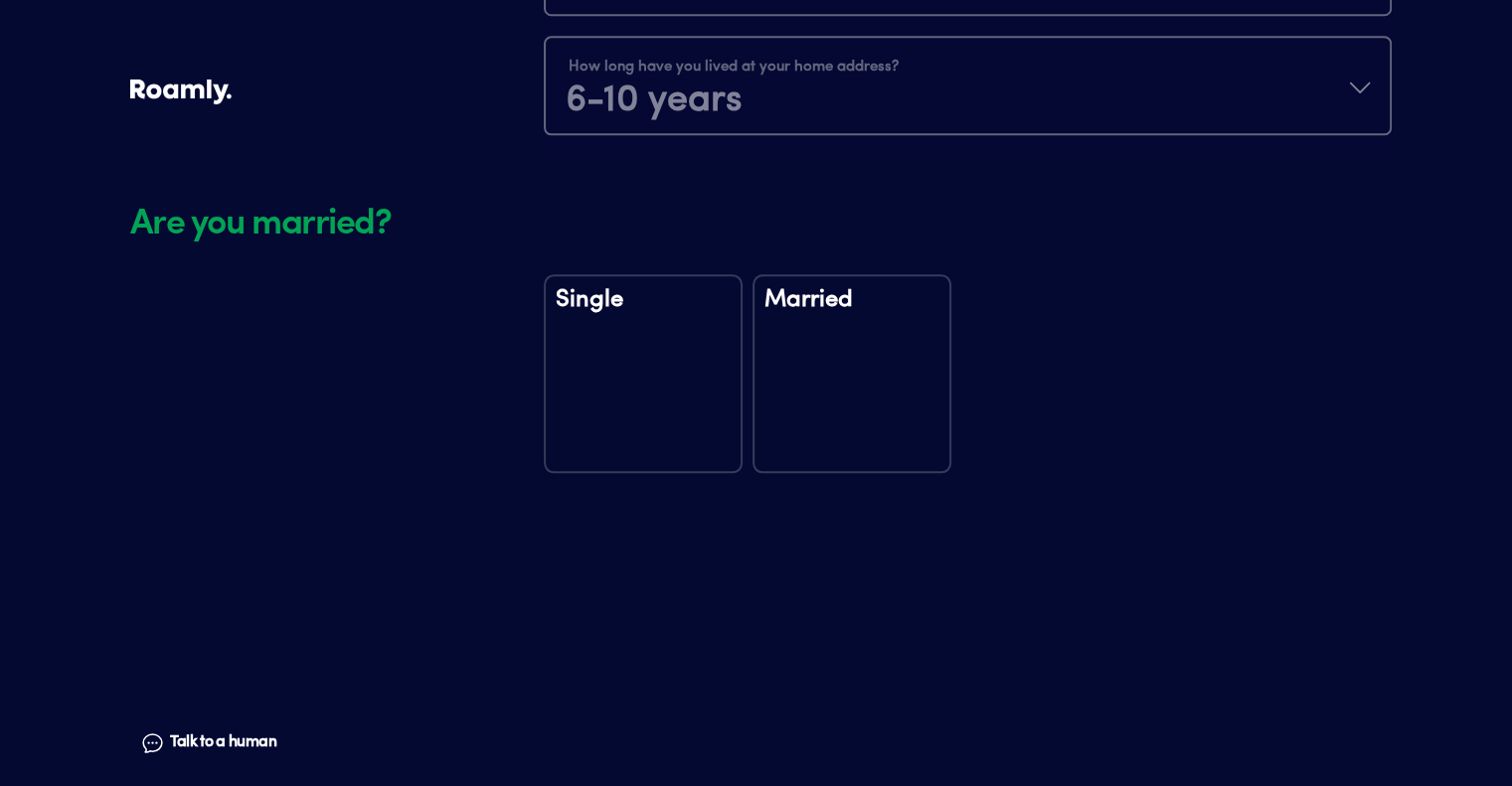 scroll, scrollTop: 2310, scrollLeft: 0, axis: vertical 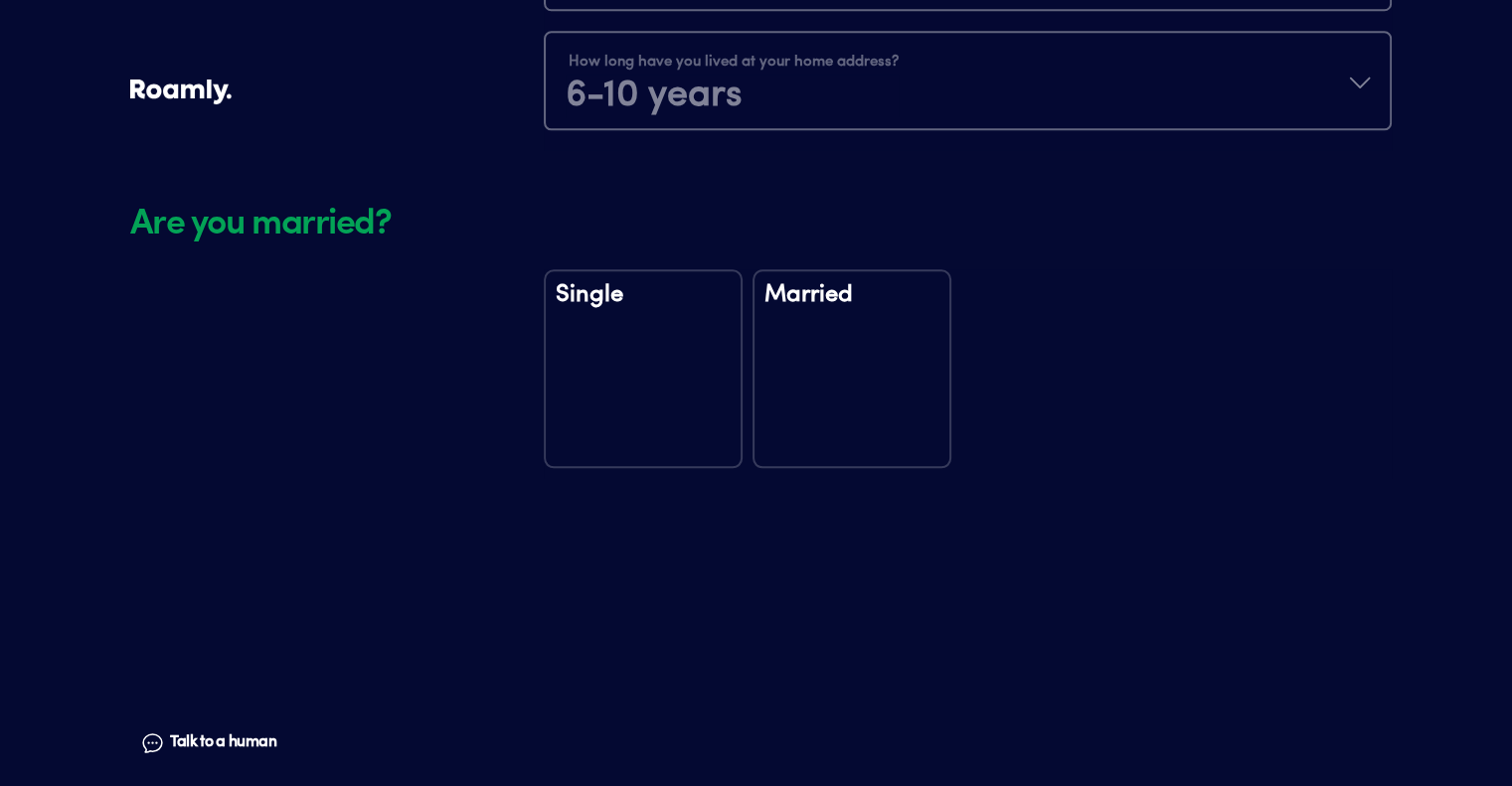click on "Married" at bounding box center (852, 369) 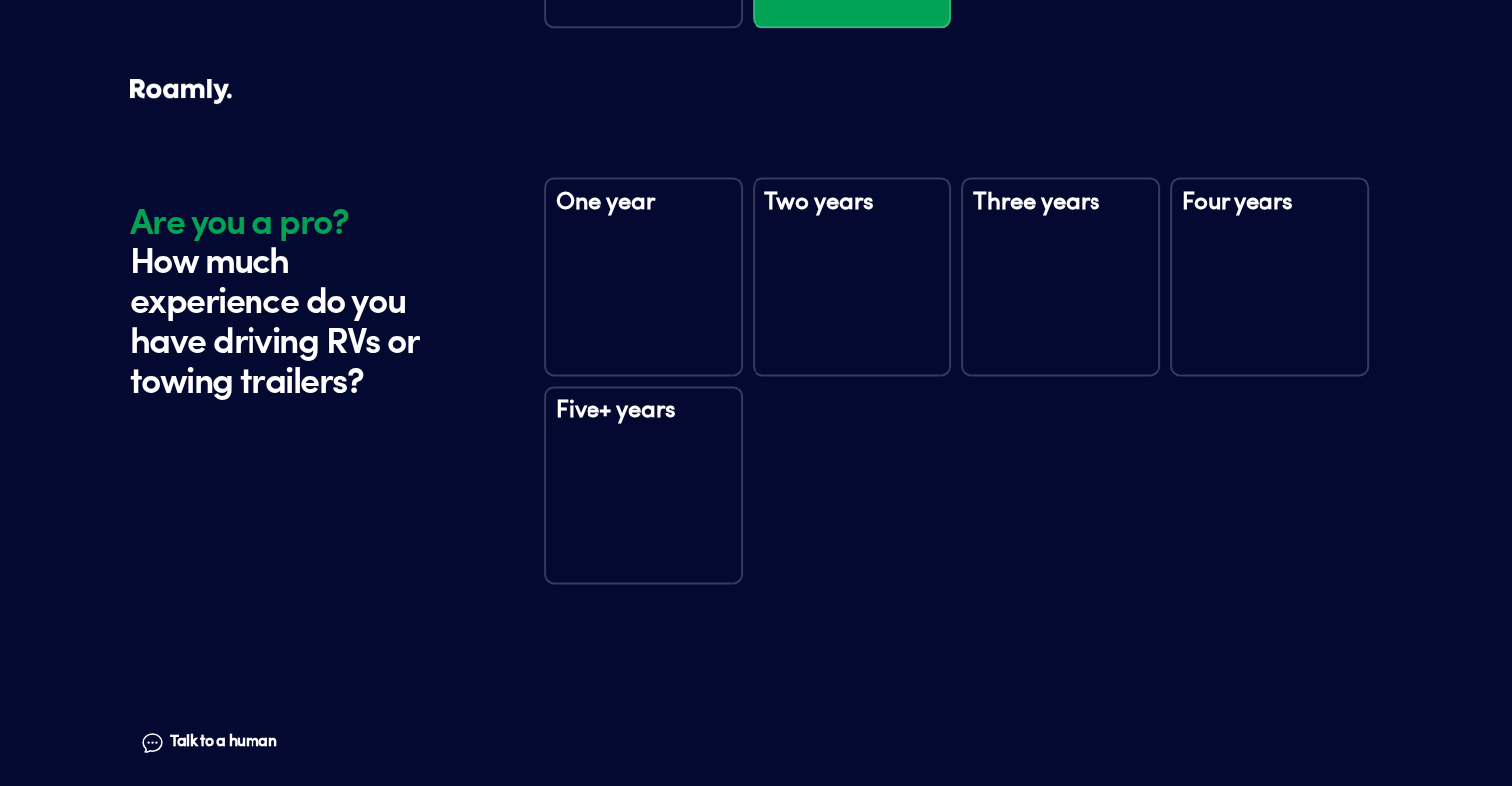scroll, scrollTop: 2798, scrollLeft: 0, axis: vertical 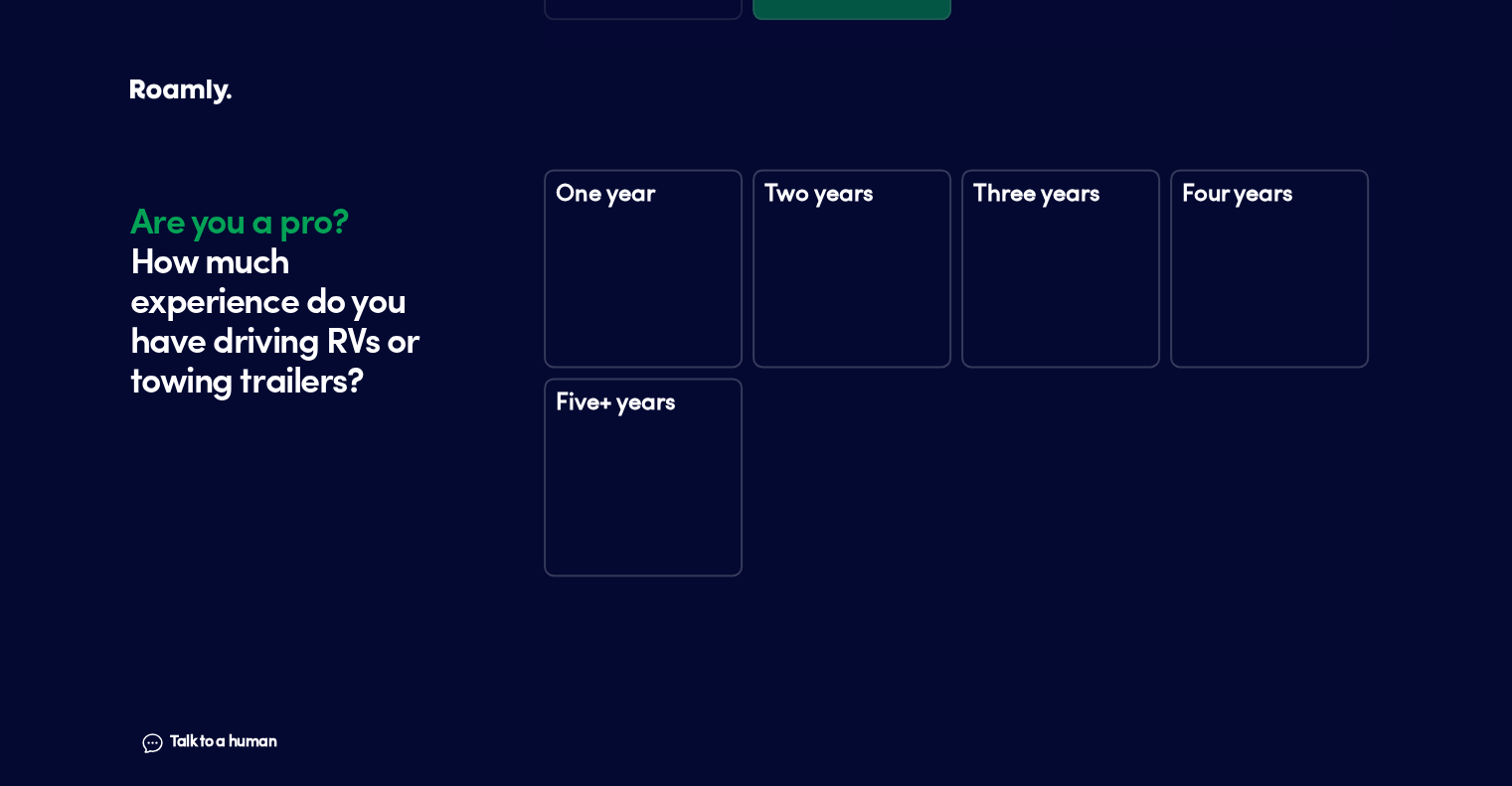 click on "Five+ years" at bounding box center (643, 477) 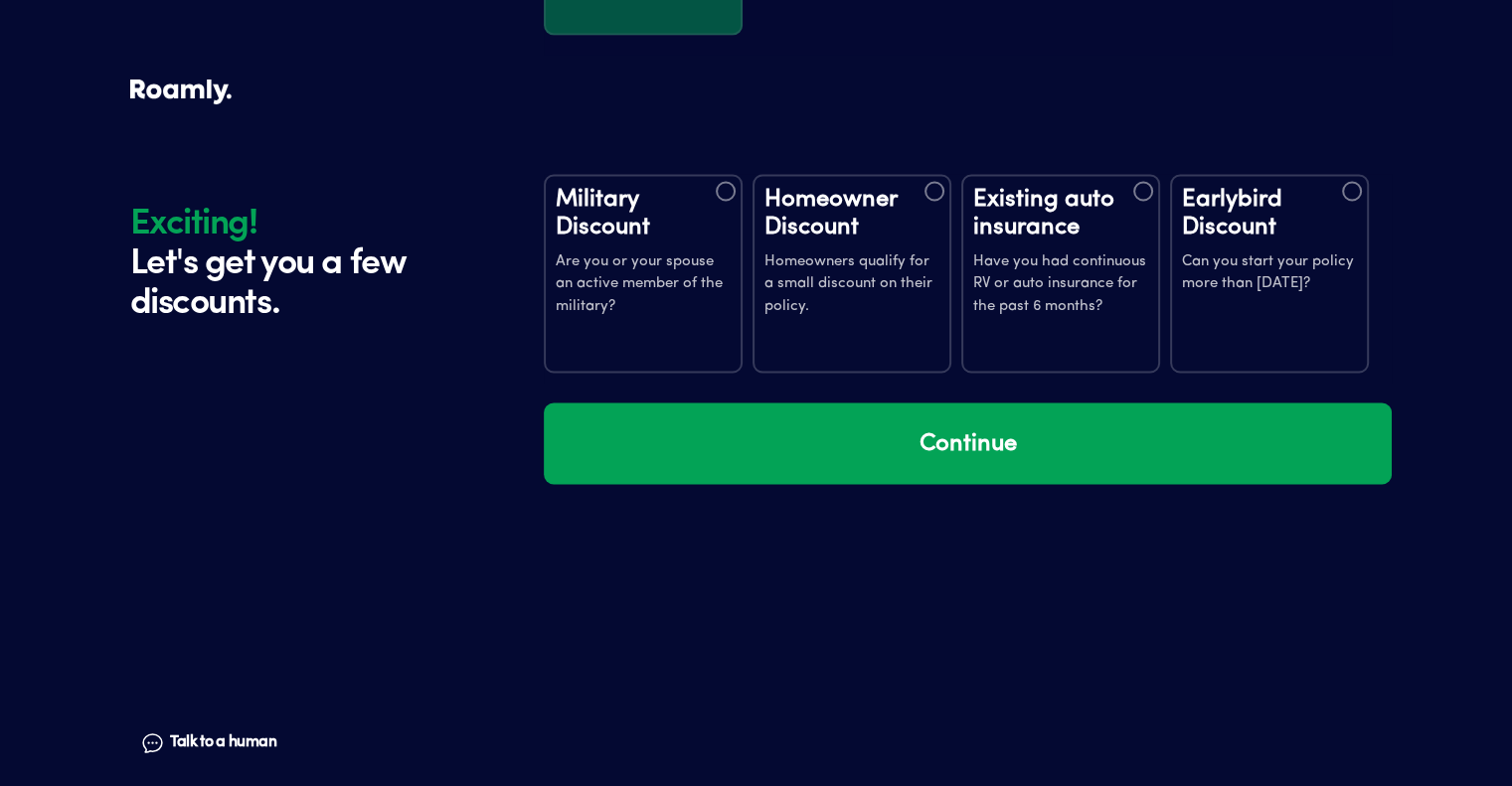 scroll, scrollTop: 3383, scrollLeft: 0, axis: vertical 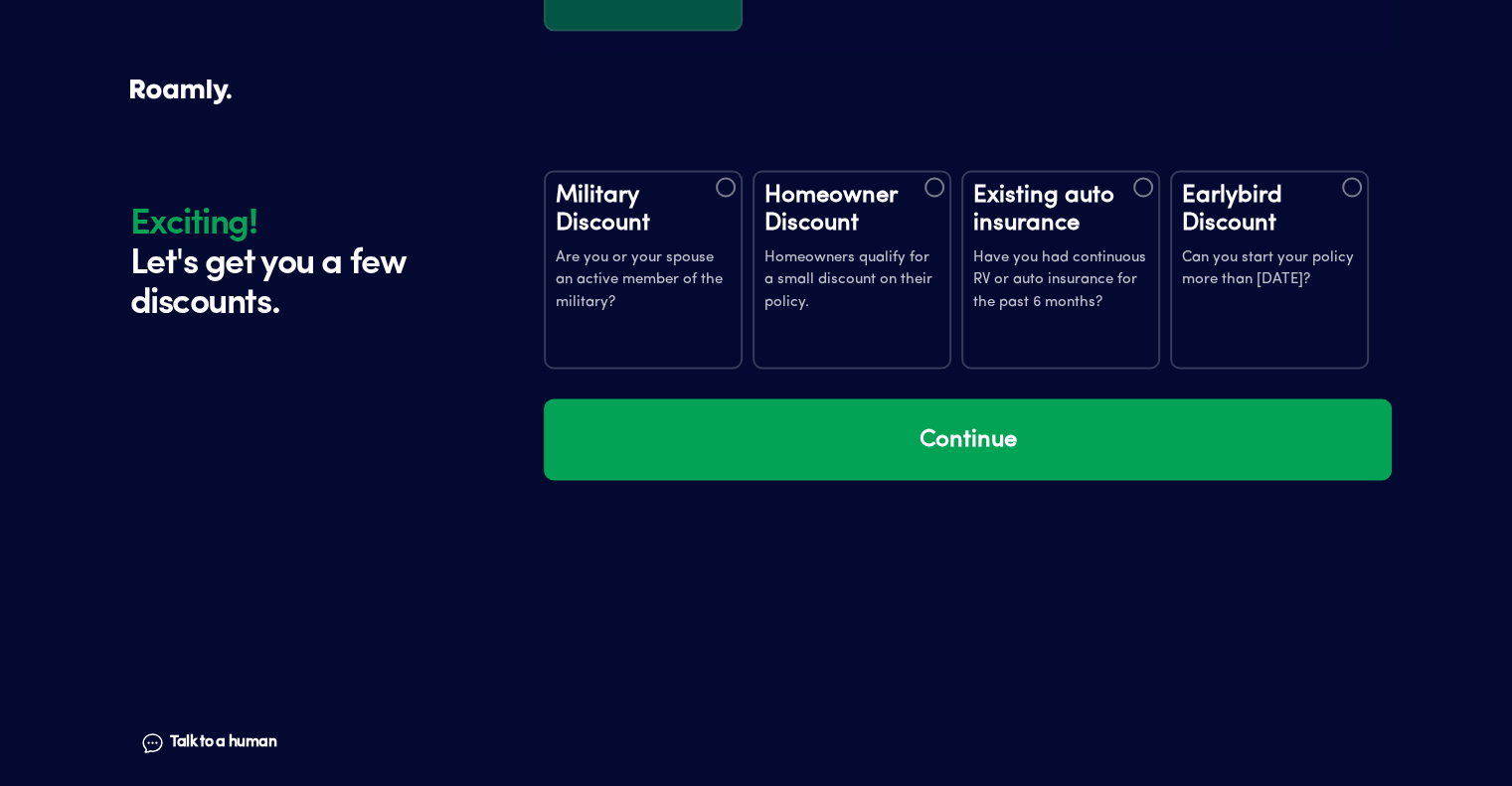 click at bounding box center (726, 187) 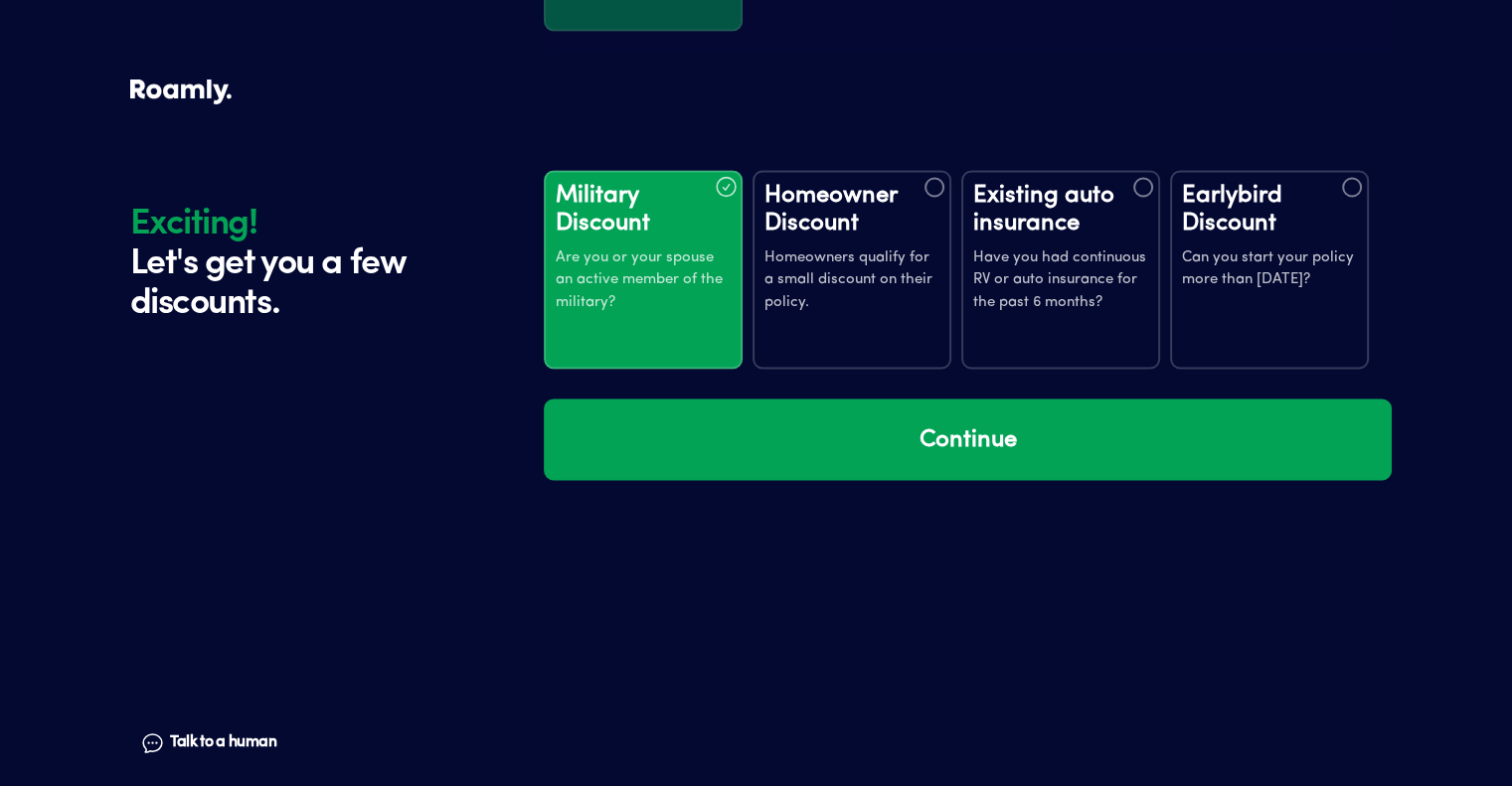 click at bounding box center (934, 187) 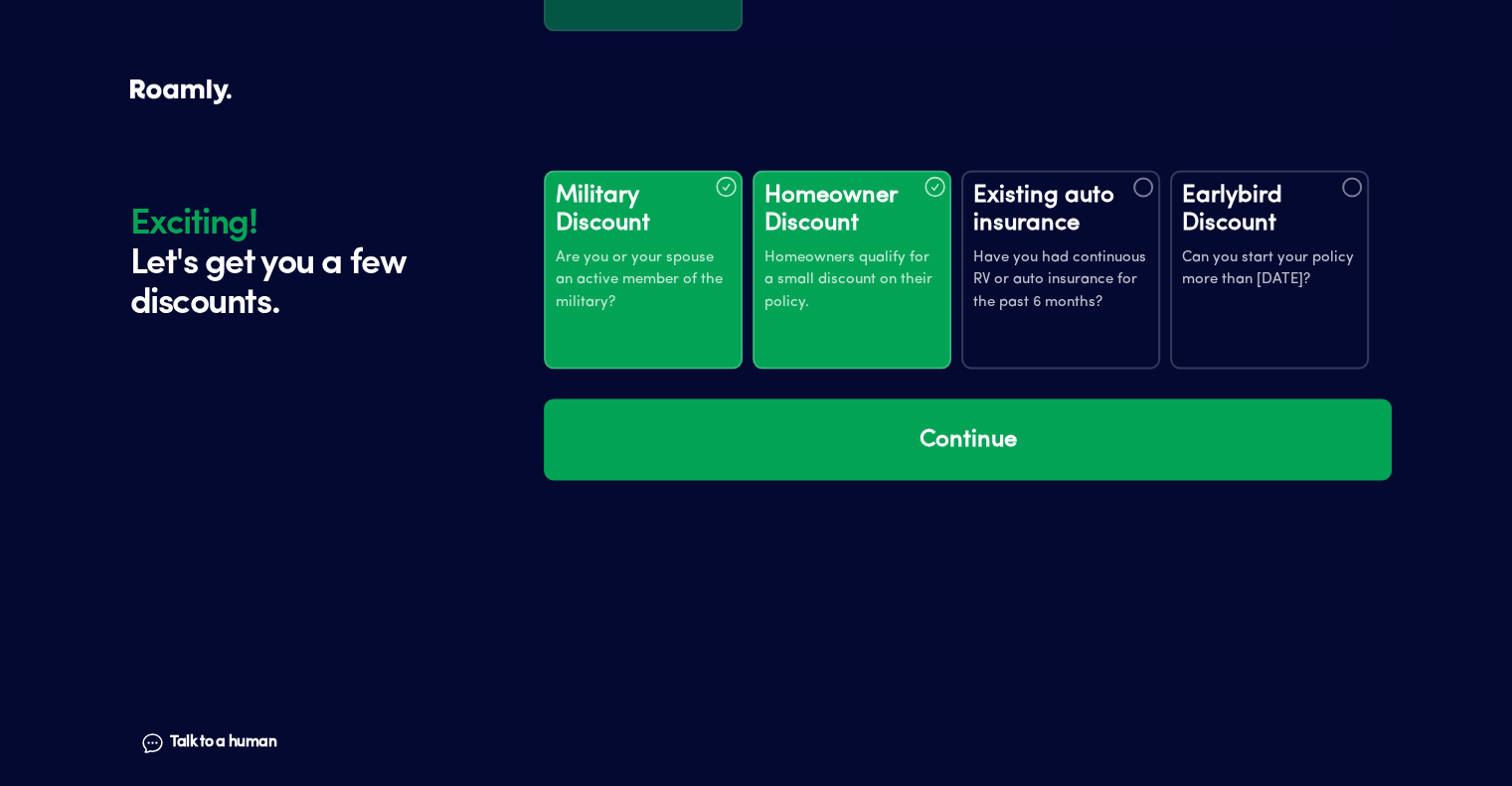 click at bounding box center (1143, 187) 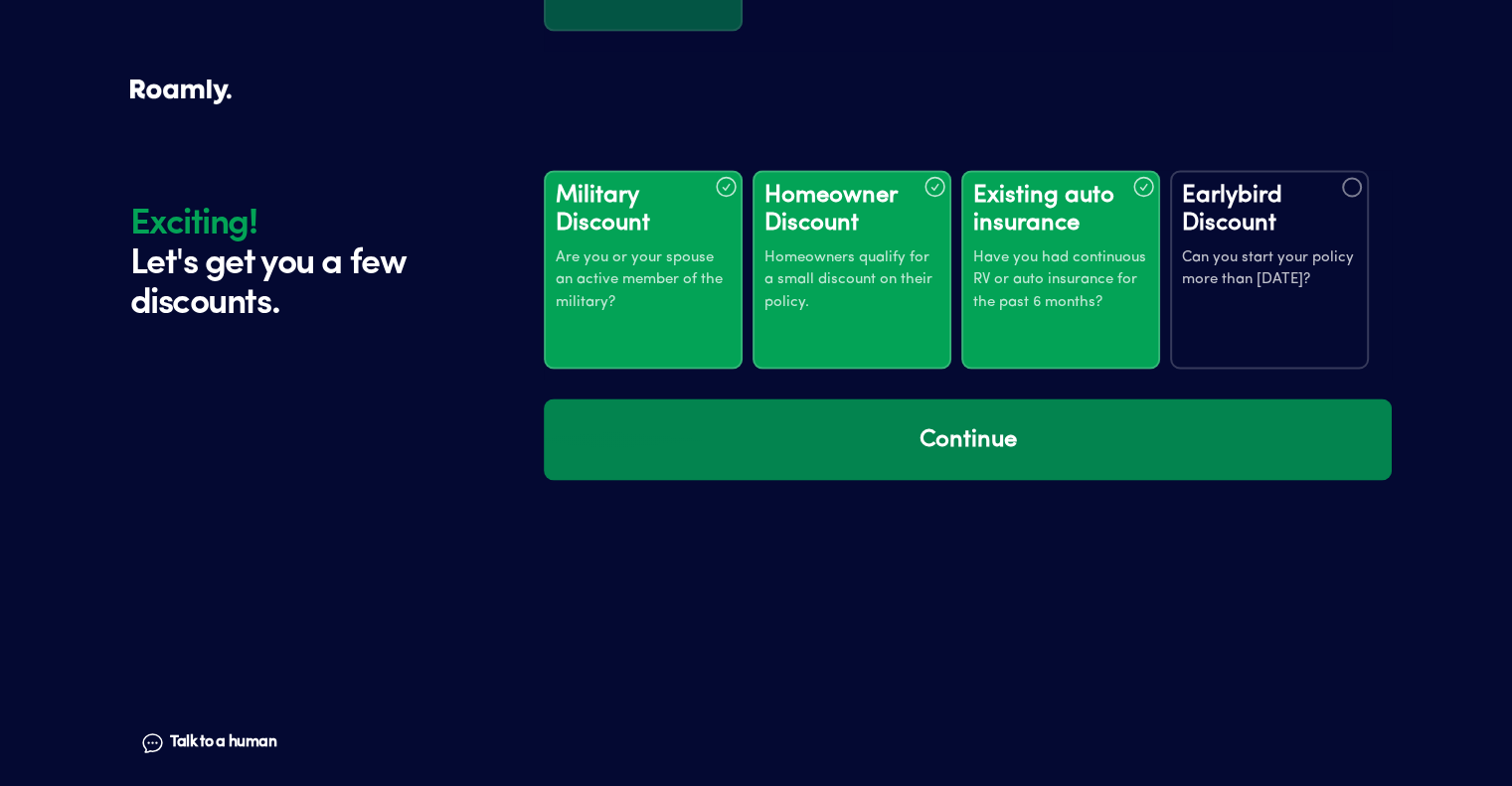 click on "Continue" at bounding box center [967, 439] 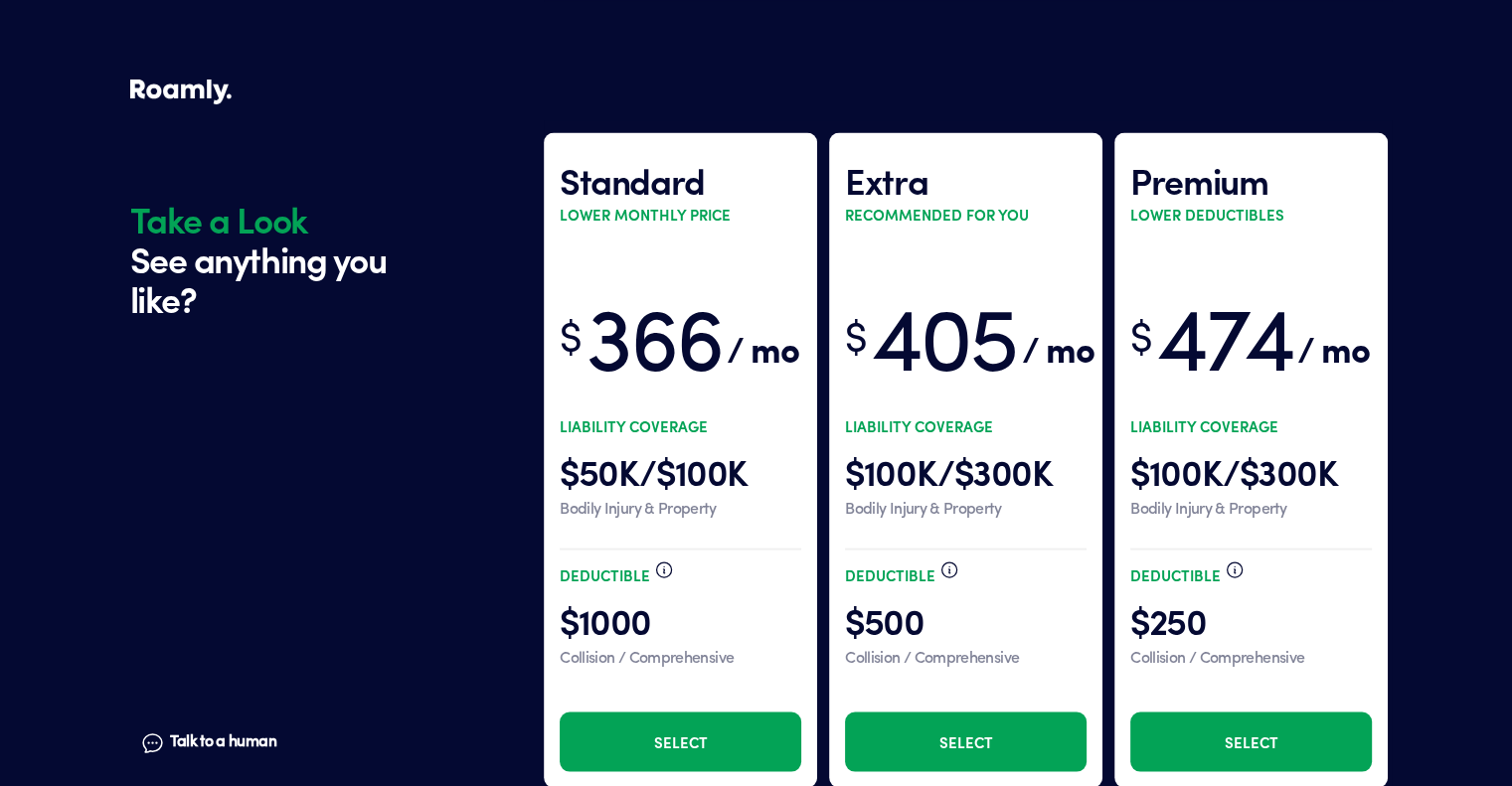 scroll, scrollTop: 3862, scrollLeft: 0, axis: vertical 